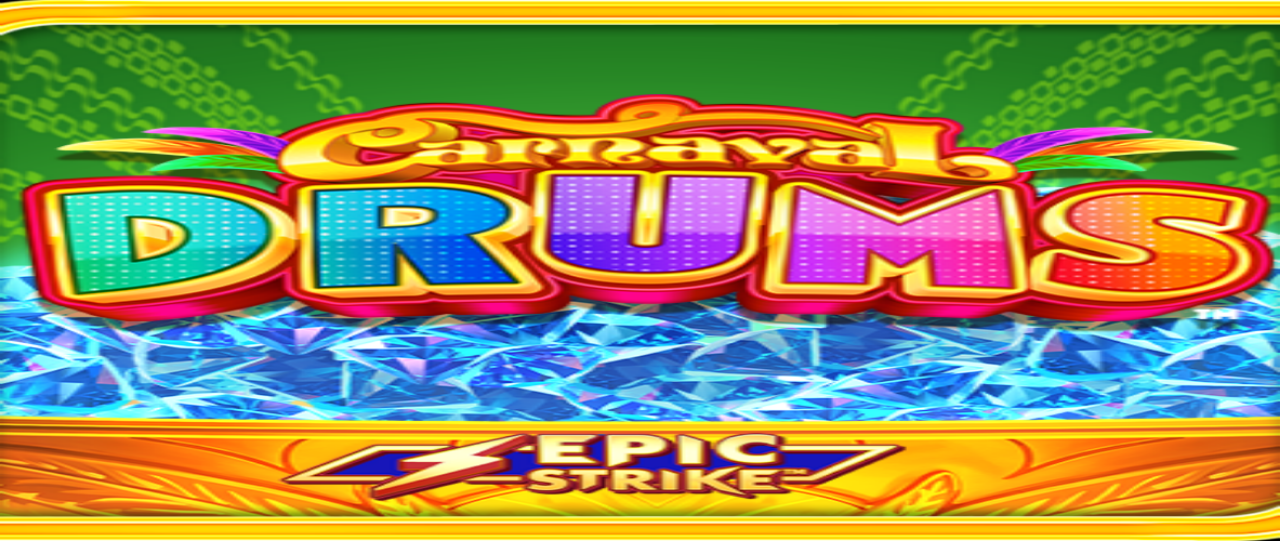scroll, scrollTop: 0, scrollLeft: 0, axis: both 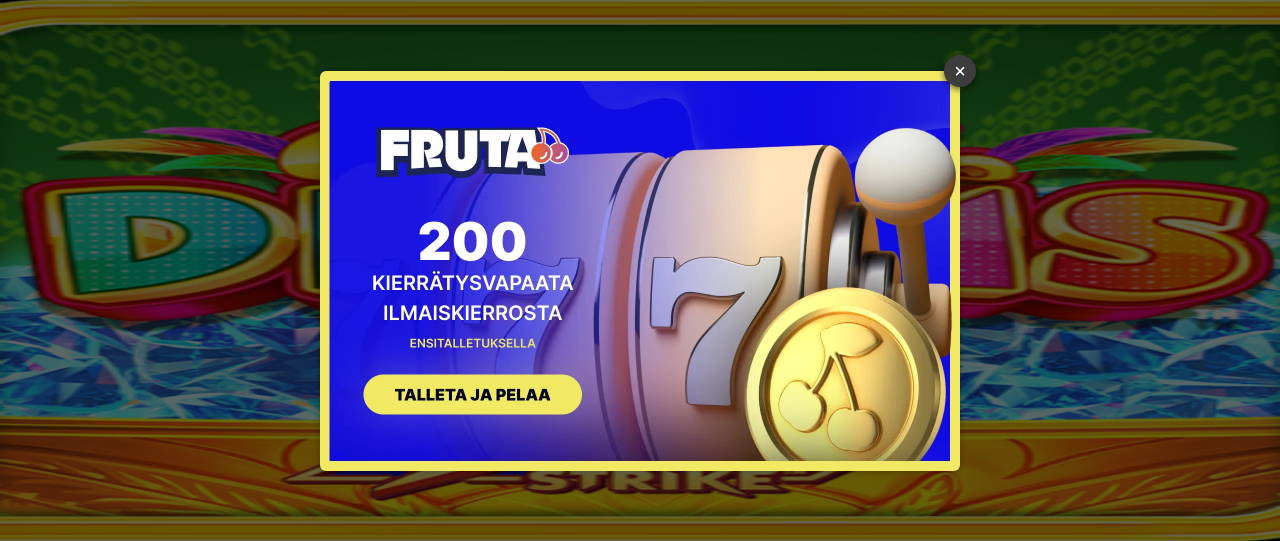 click on "×" at bounding box center (960, 71) 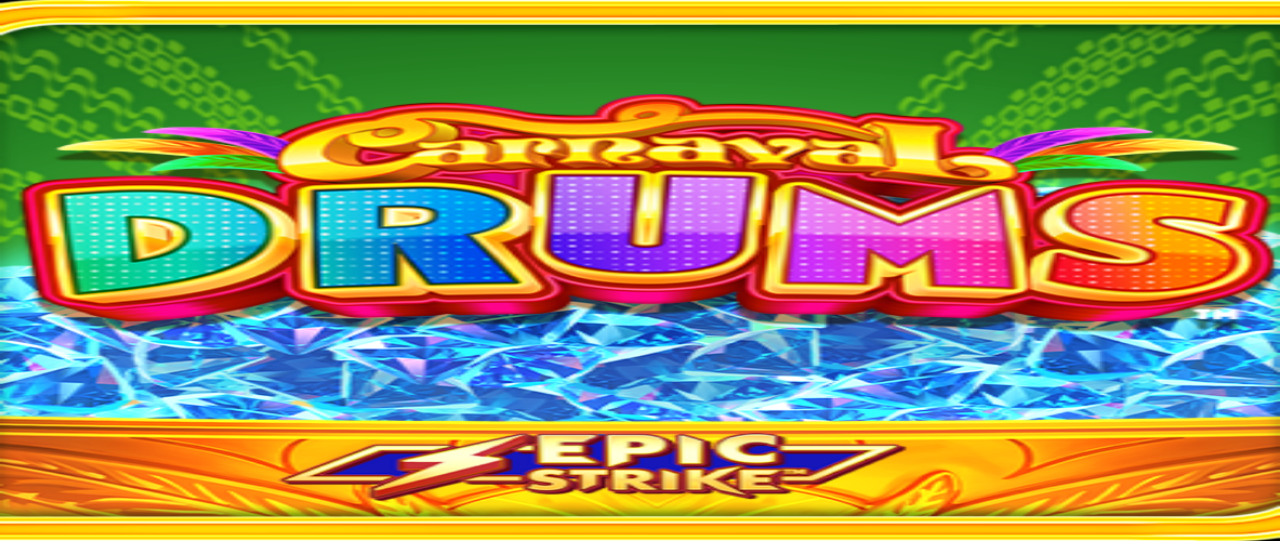 click on "Talletus € 0.00 Kirjaudu Kasino Live Kasino Tarjoukset" at bounding box center [640, 107] 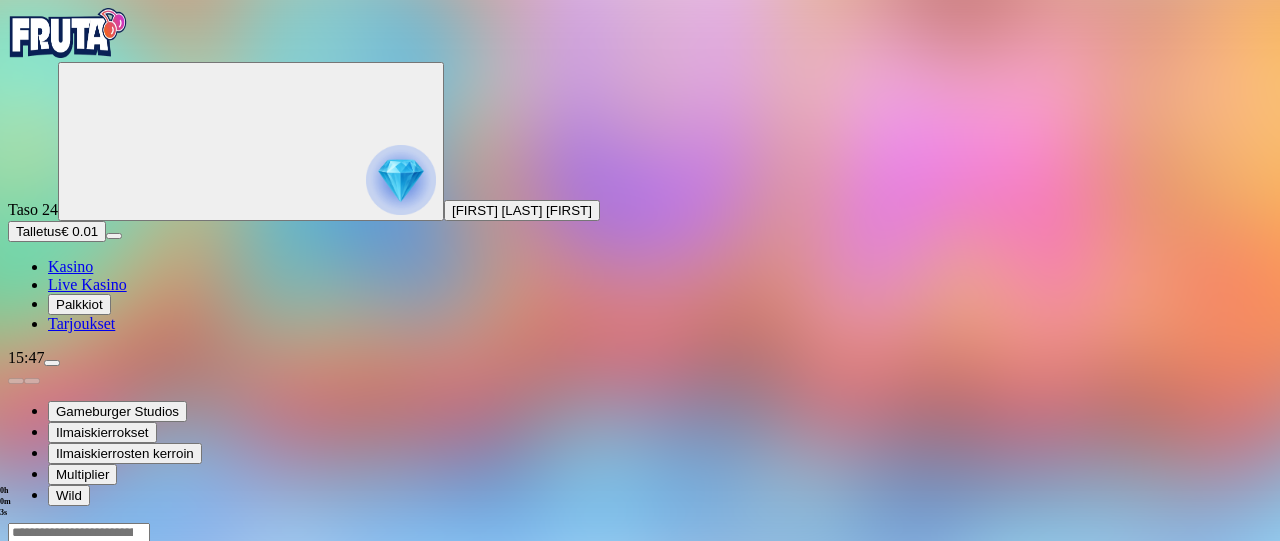 click at bounding box center [401, 180] 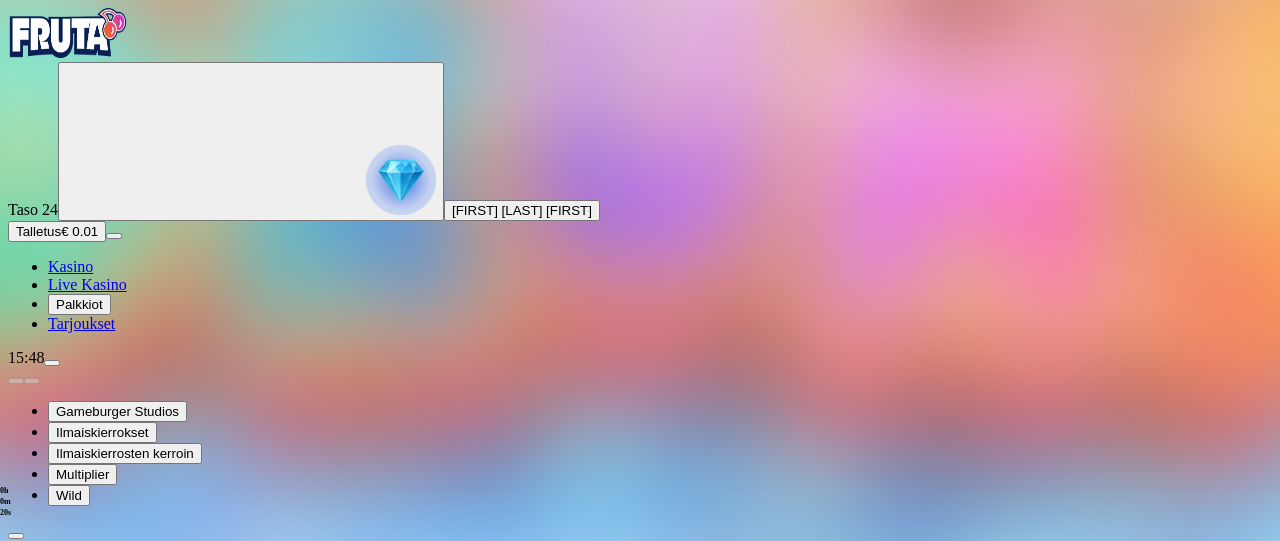 scroll, scrollTop: 945, scrollLeft: 0, axis: vertical 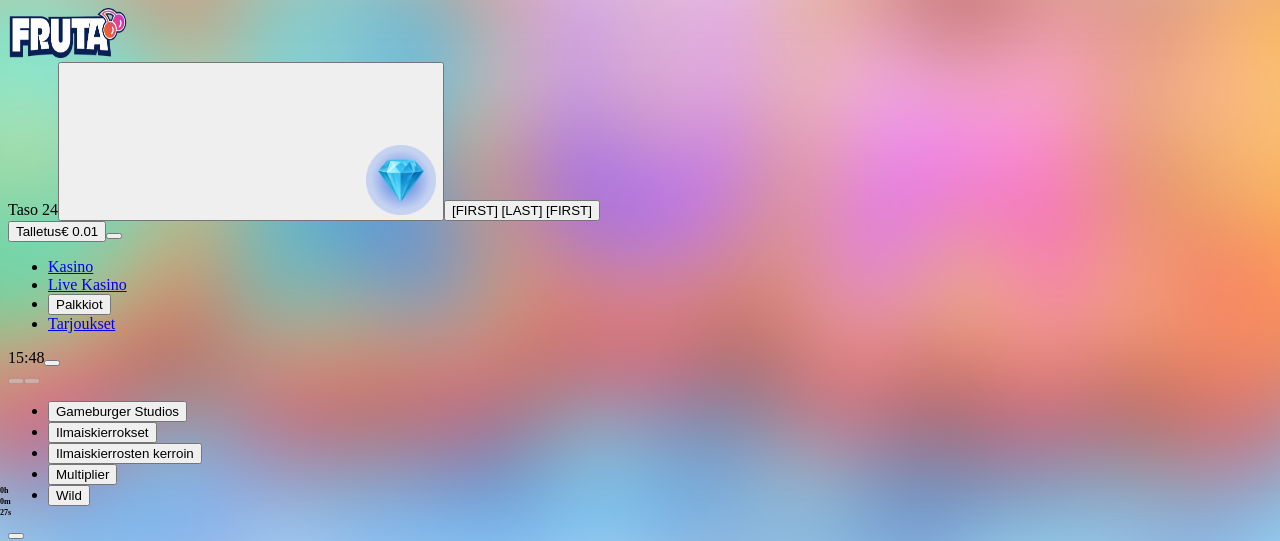 click at bounding box center (123, 2727) 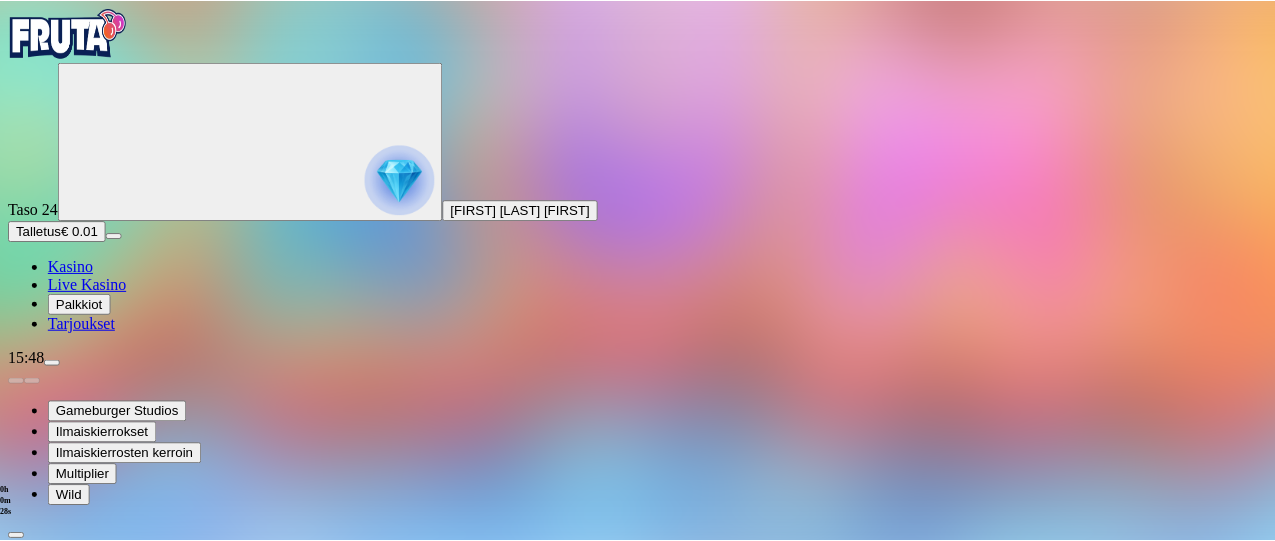 scroll, scrollTop: 0, scrollLeft: 0, axis: both 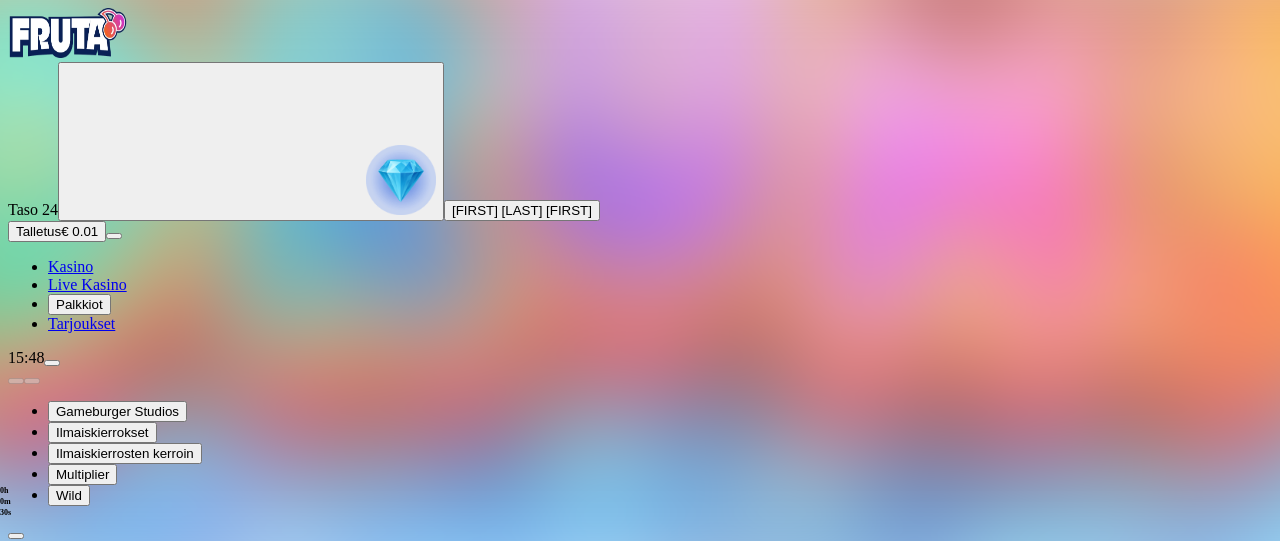 click on "***" at bounding box center [79, 3231] 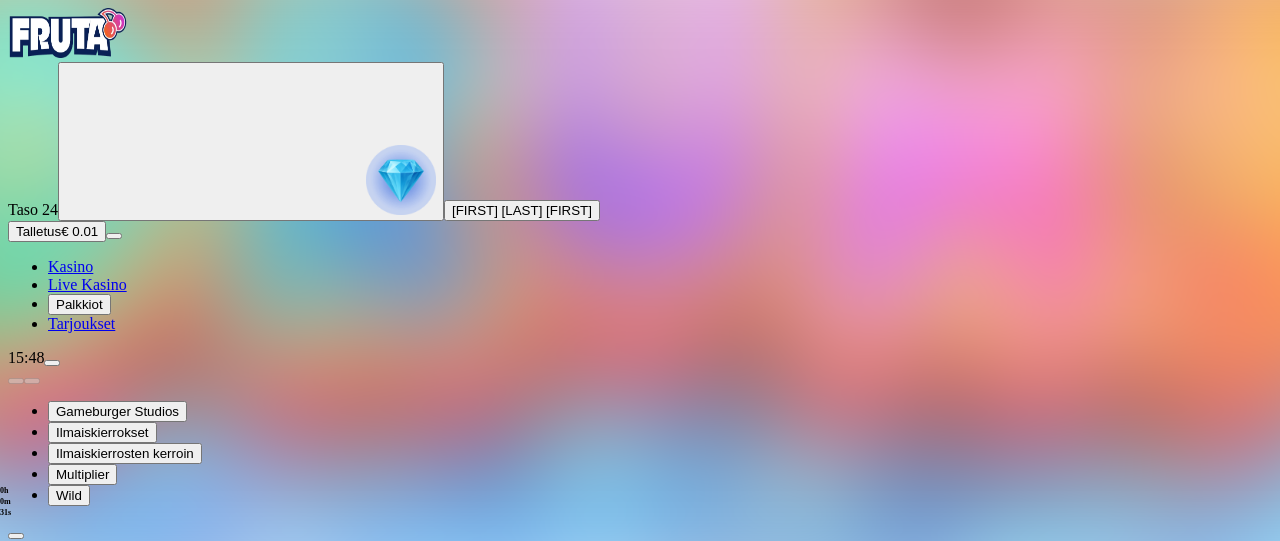 type on "*" 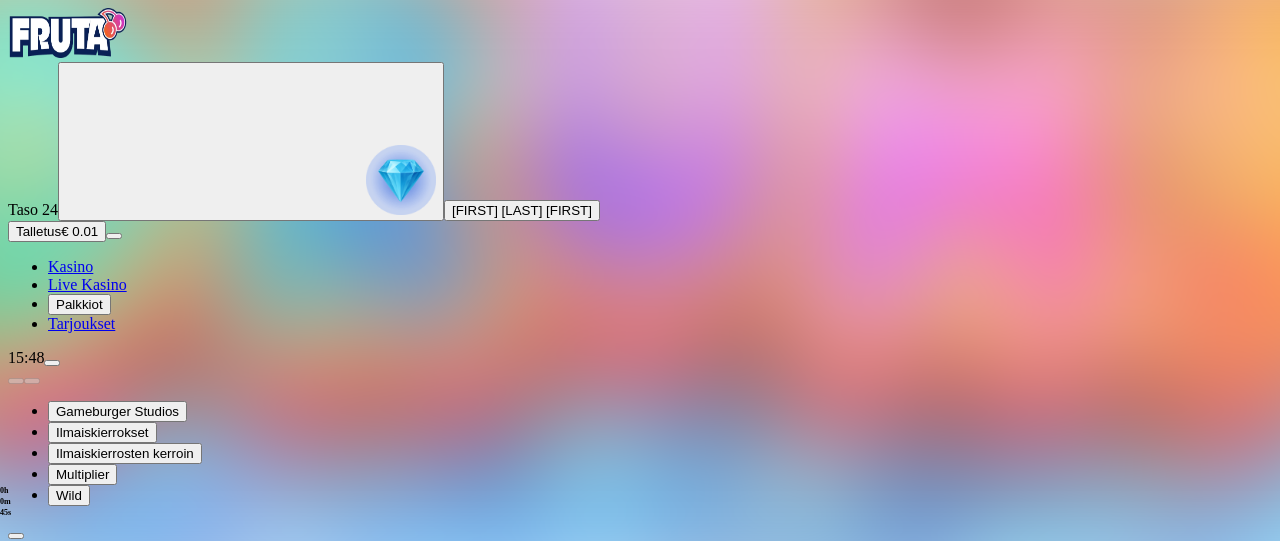 type on "**" 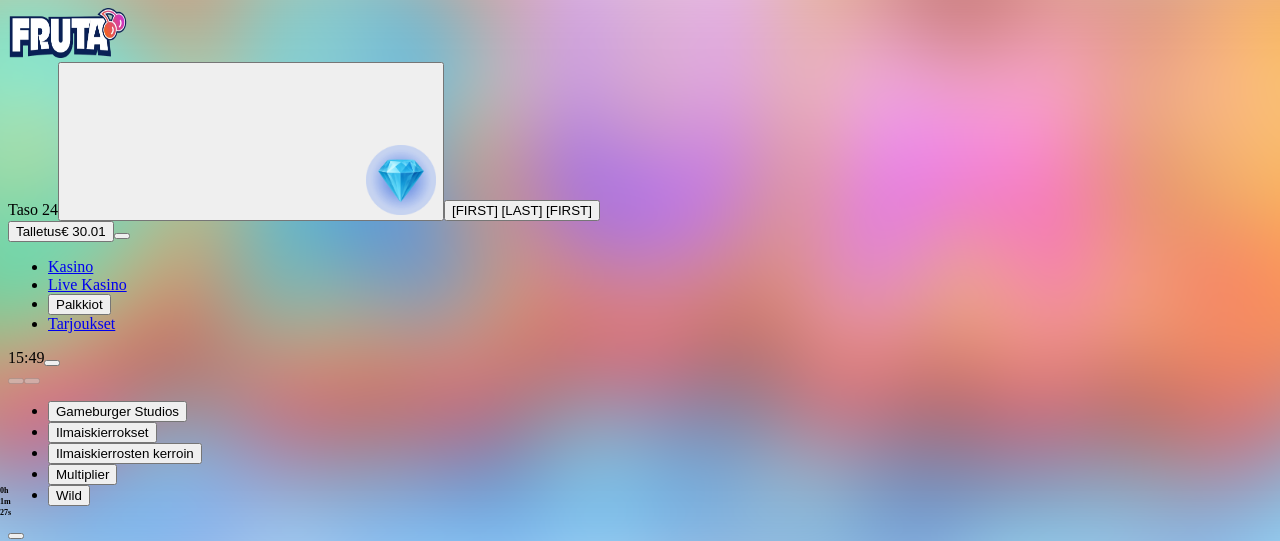 click on "Kasino" at bounding box center [70, 266] 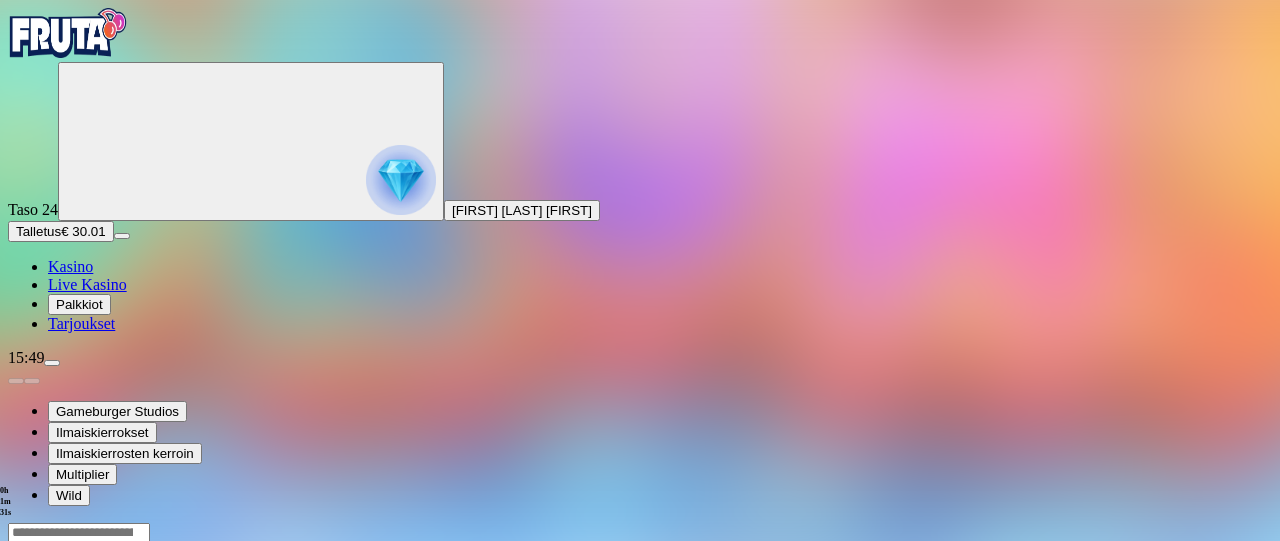 click on "Kasino" at bounding box center (70, 266) 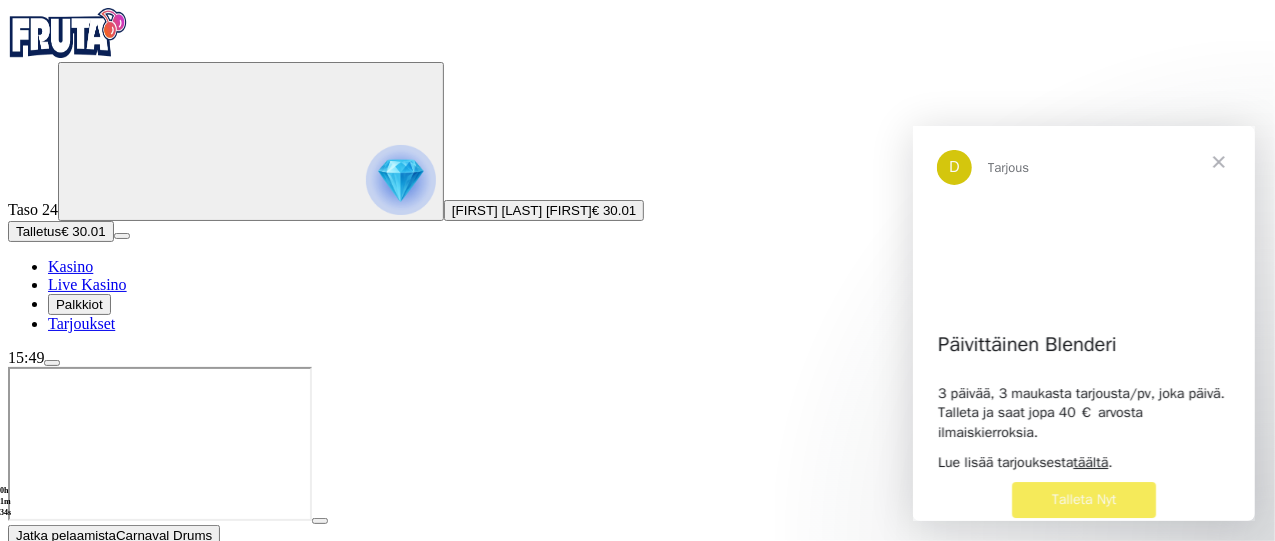 scroll, scrollTop: 0, scrollLeft: 0, axis: both 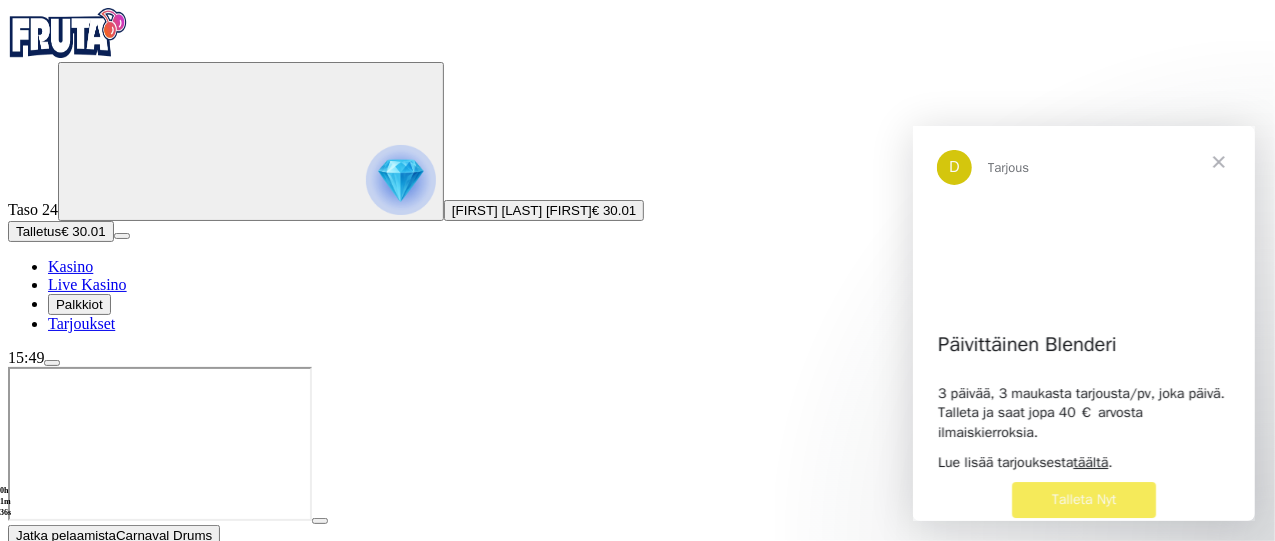 click at bounding box center (1218, 161) 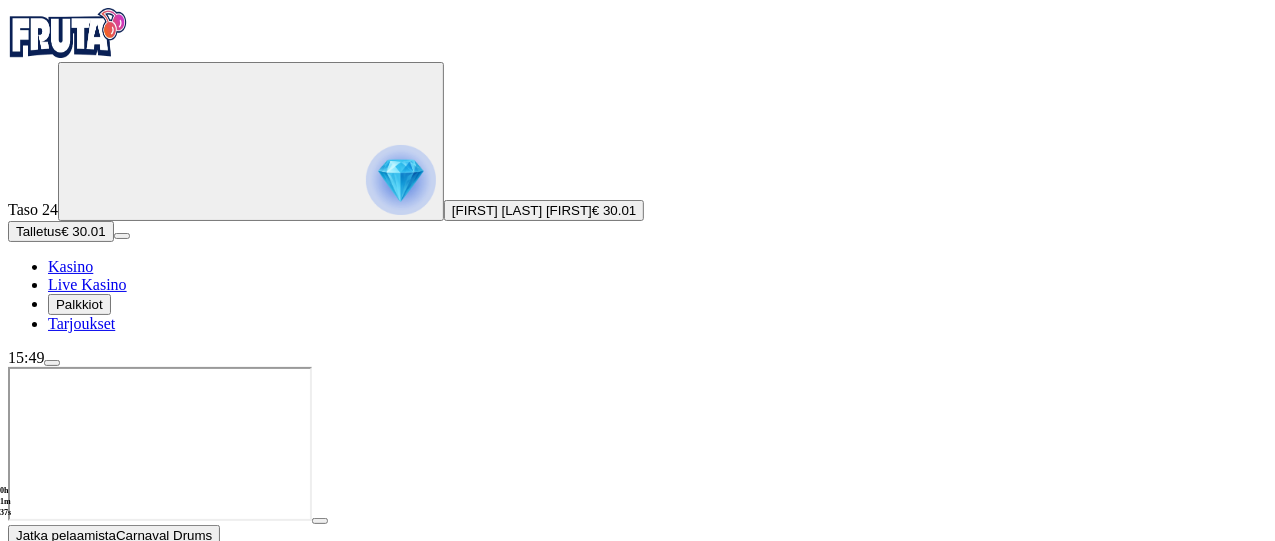 click at bounding box center [16, 560] 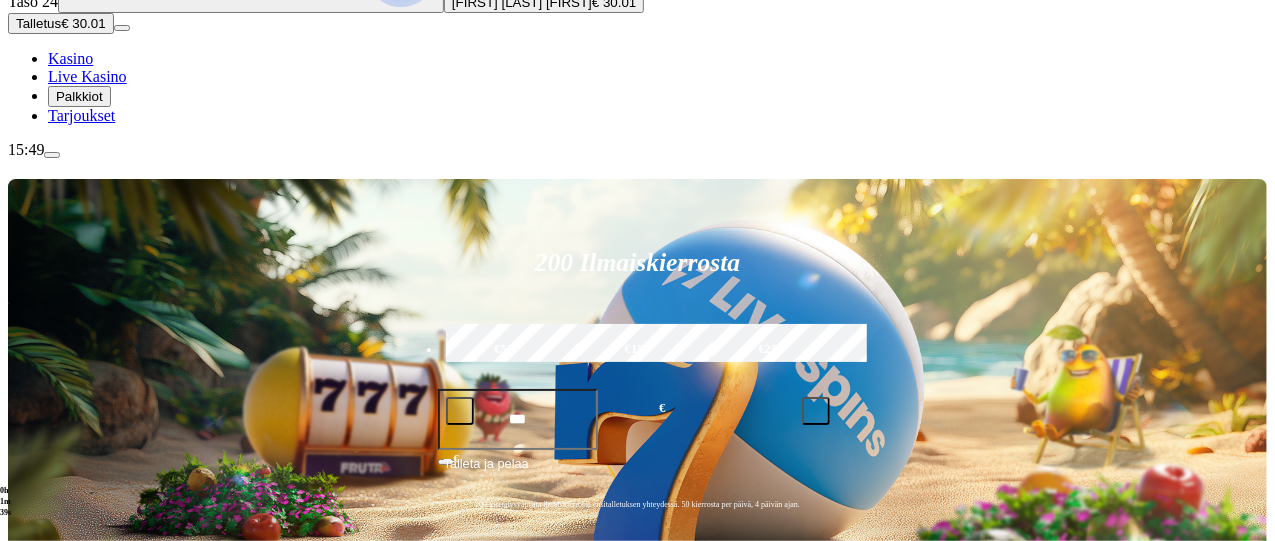 scroll, scrollTop: 220, scrollLeft: 0, axis: vertical 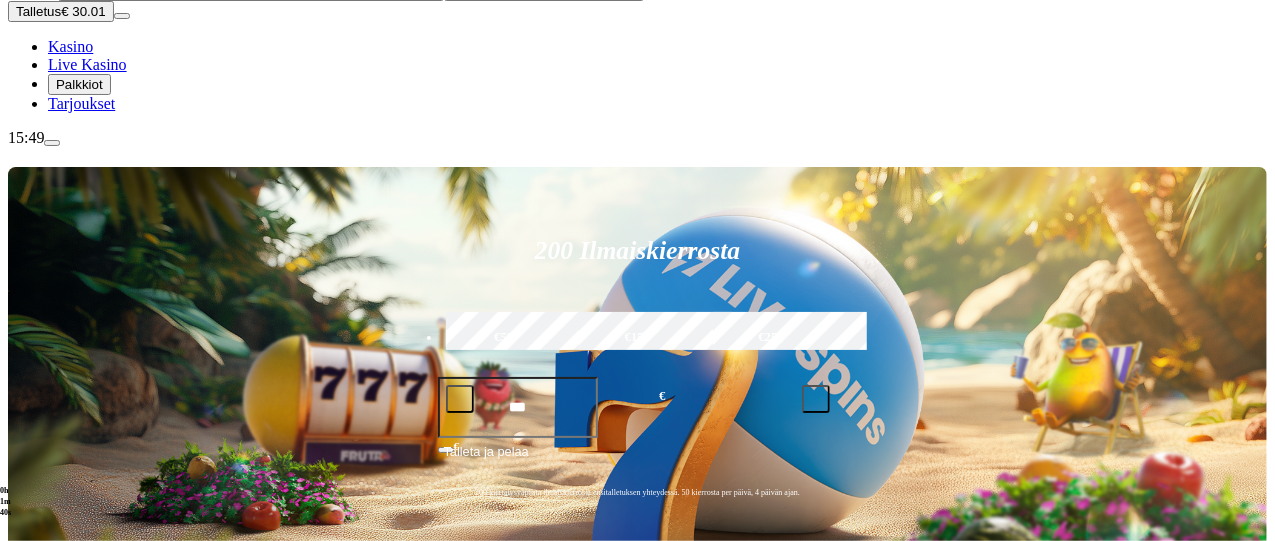 click at bounding box center (32, 850) 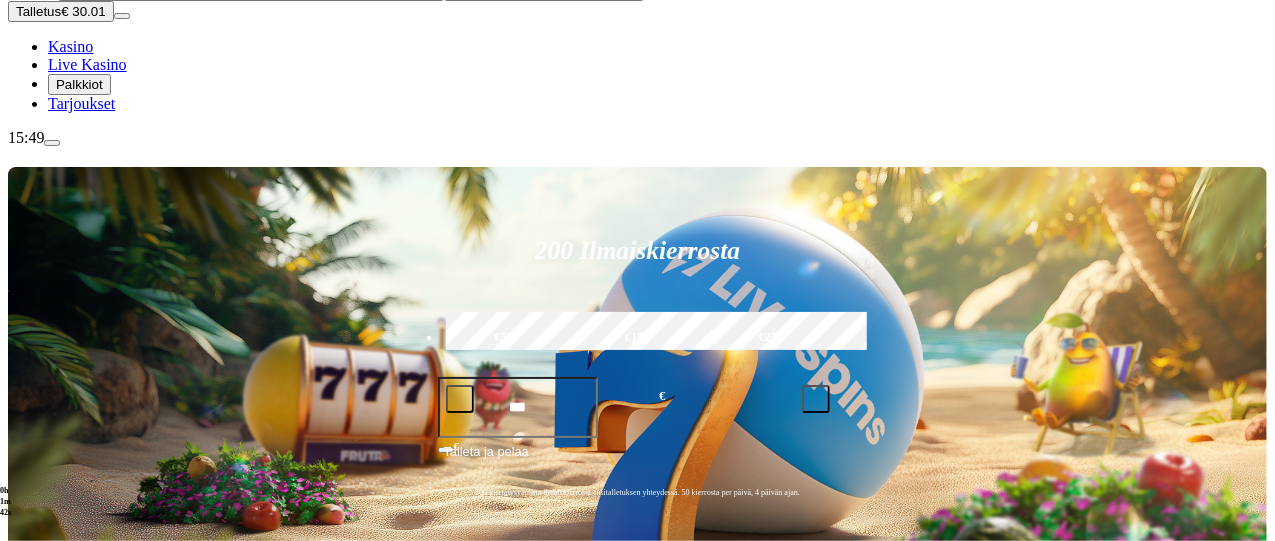 click on "Pelaa nyt" at bounding box center [-229, 1564] 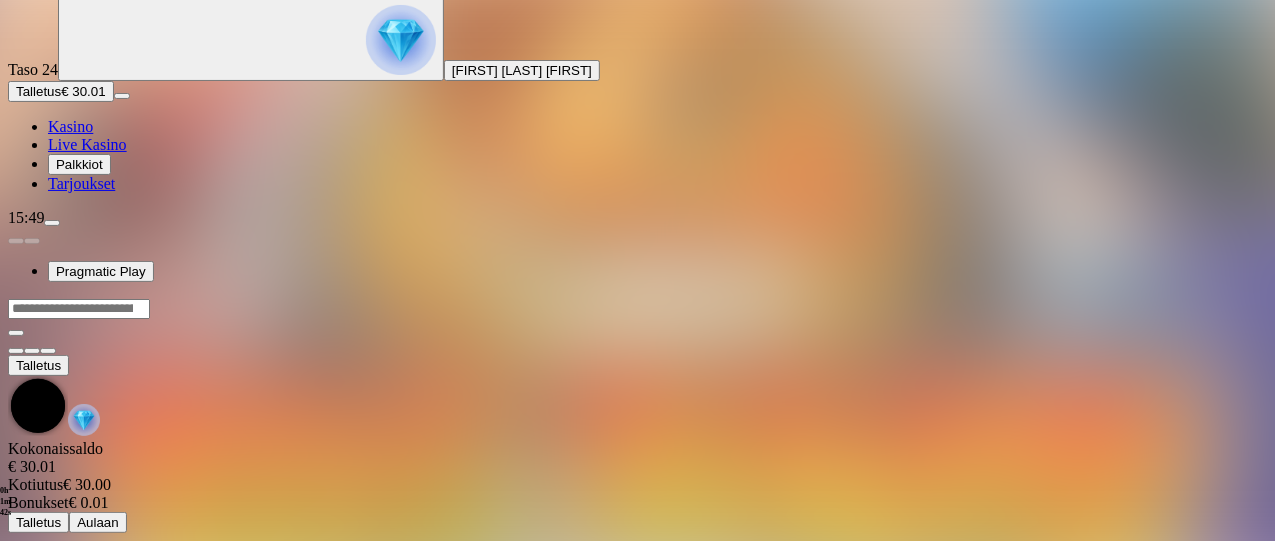 scroll, scrollTop: 0, scrollLeft: 0, axis: both 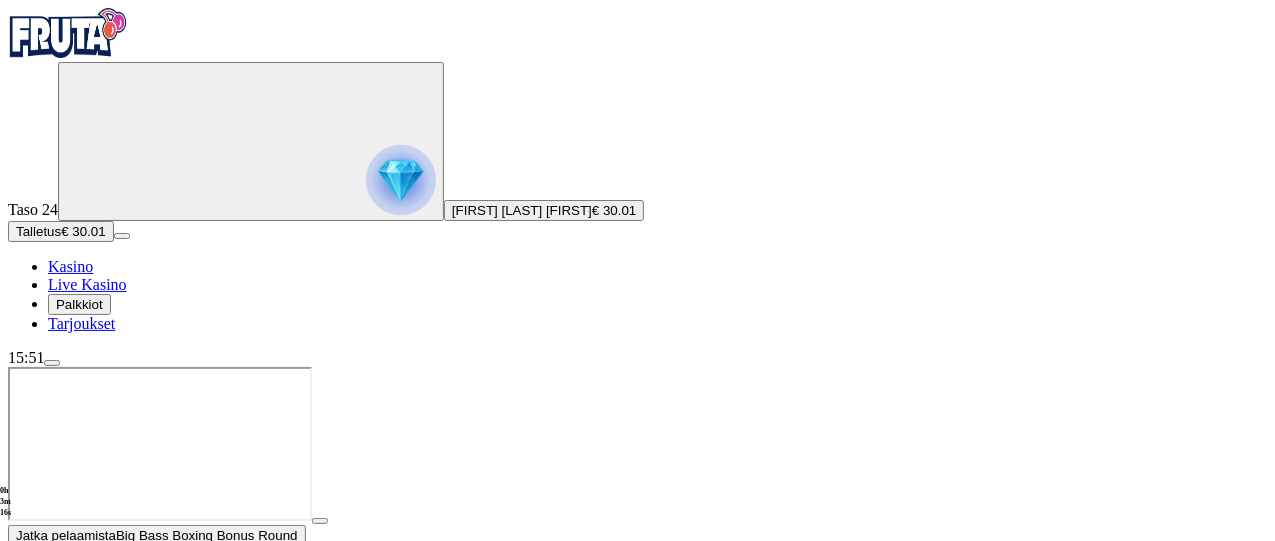click at bounding box center (48, 1513) 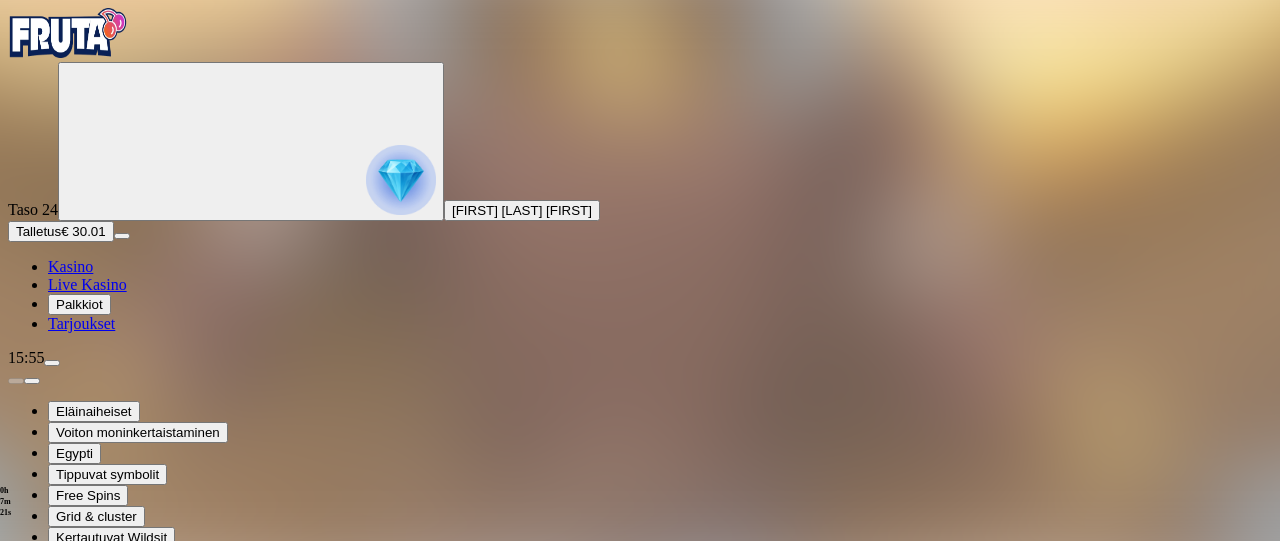 click at bounding box center (48, 799) 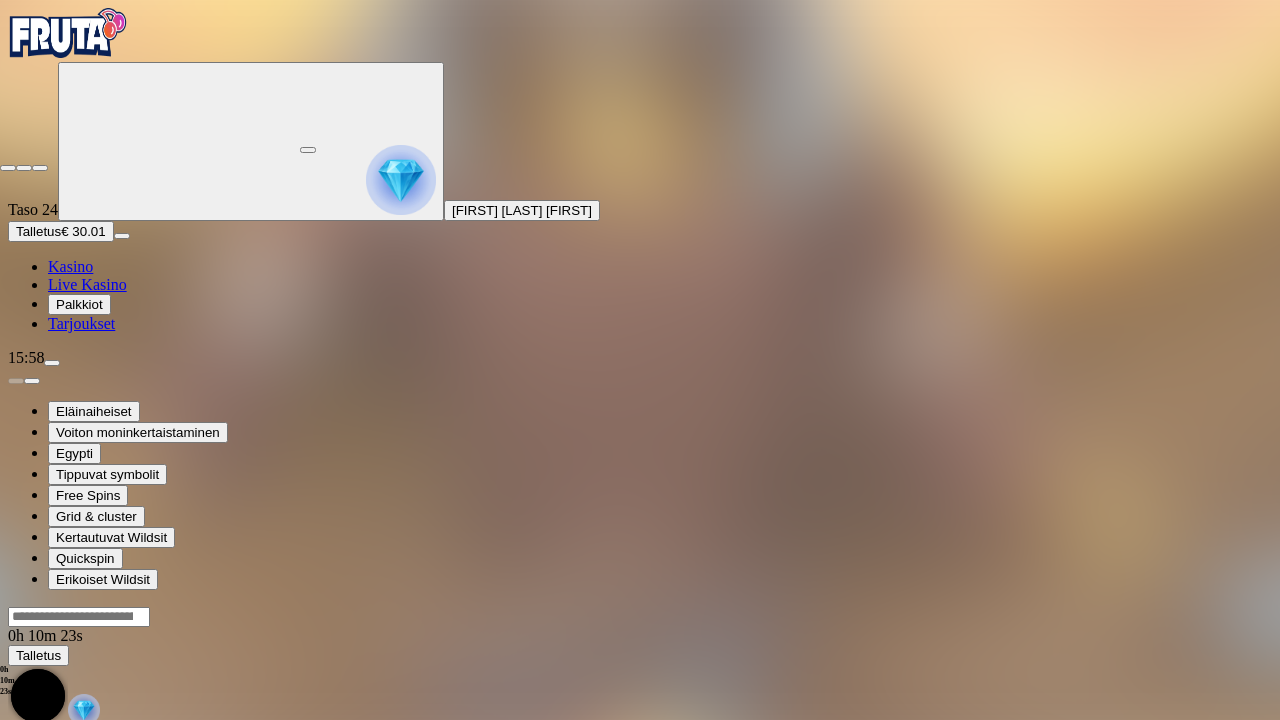 click at bounding box center (40, 168) 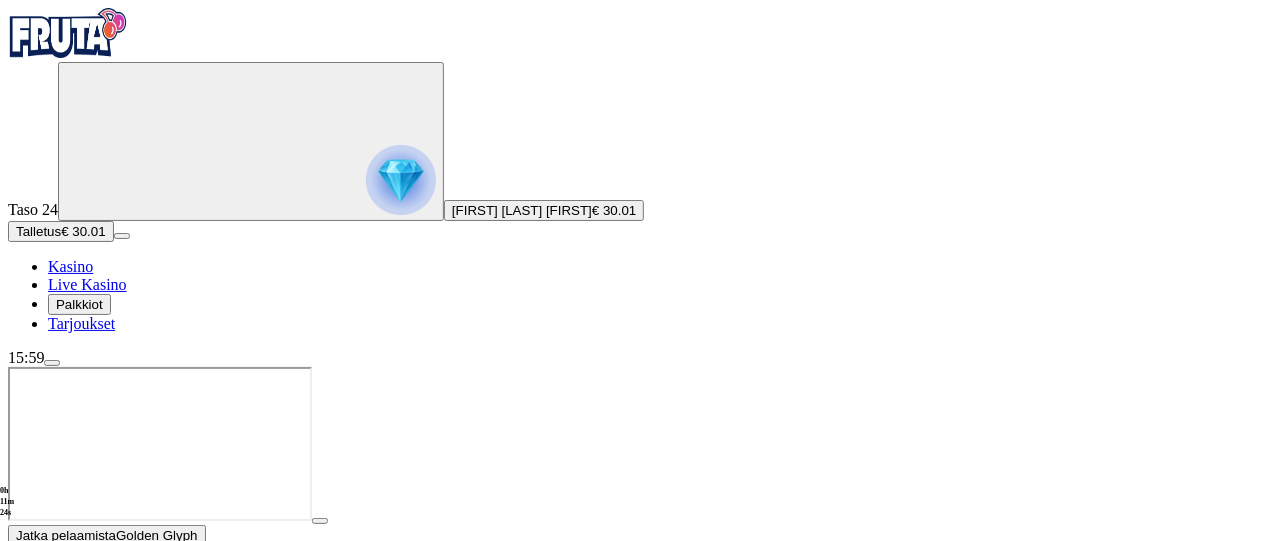 click at bounding box center (16, 560) 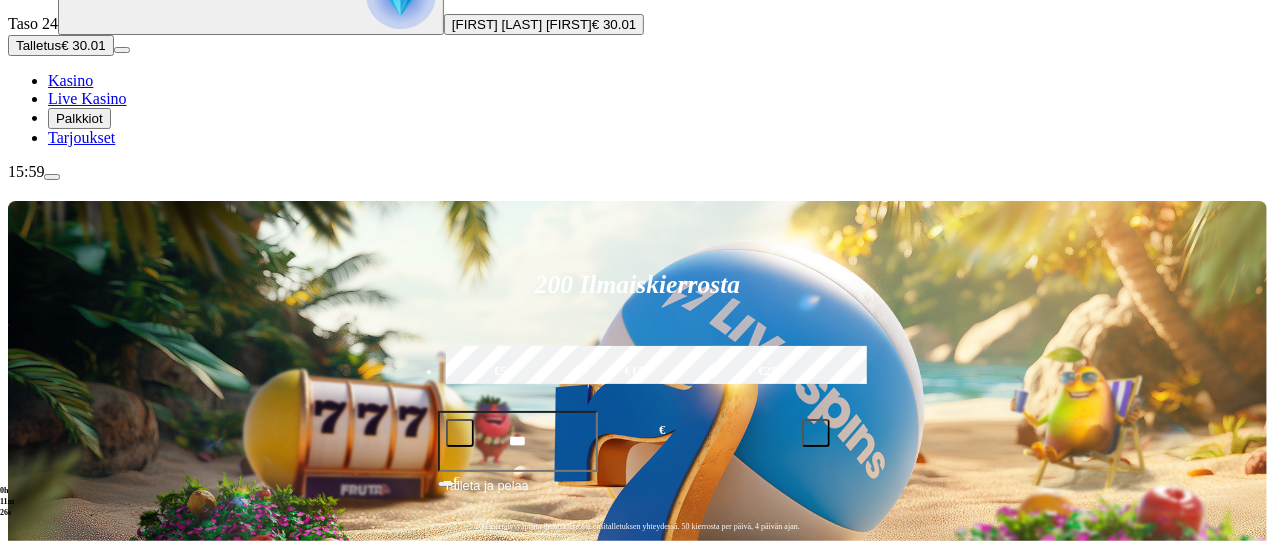 scroll, scrollTop: 203, scrollLeft: 0, axis: vertical 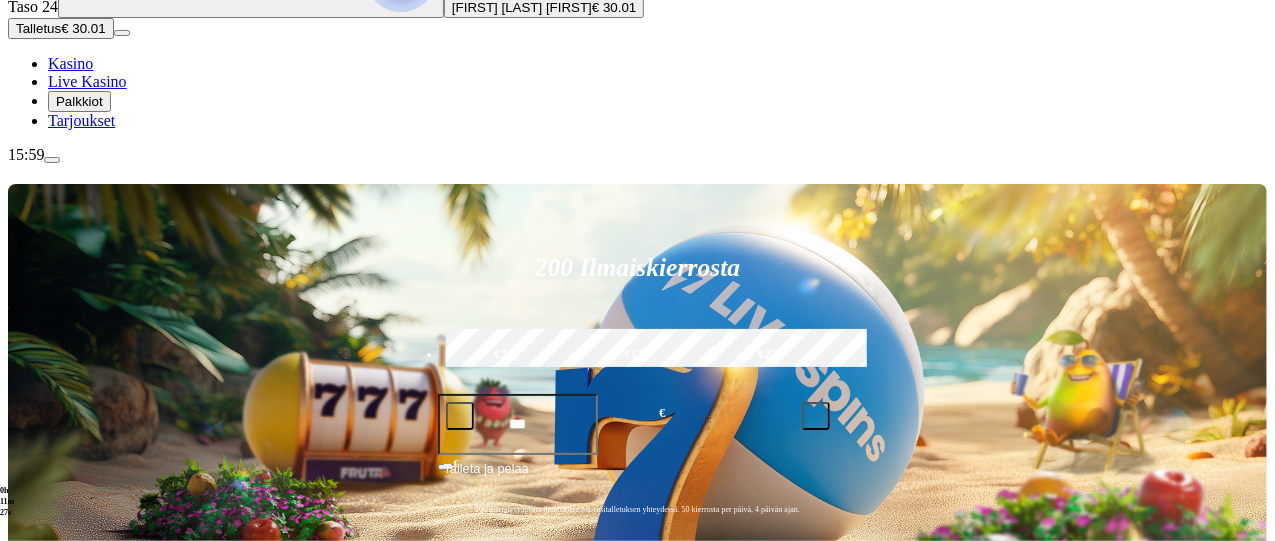 click on "Pelaa nyt" at bounding box center [77, 913] 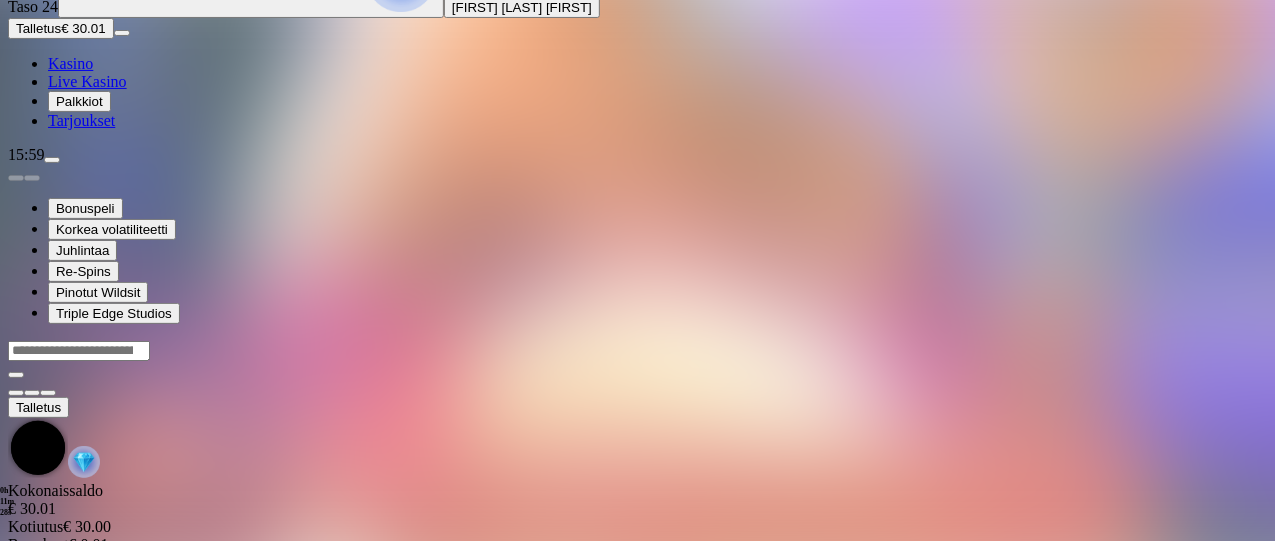scroll, scrollTop: 0, scrollLeft: 0, axis: both 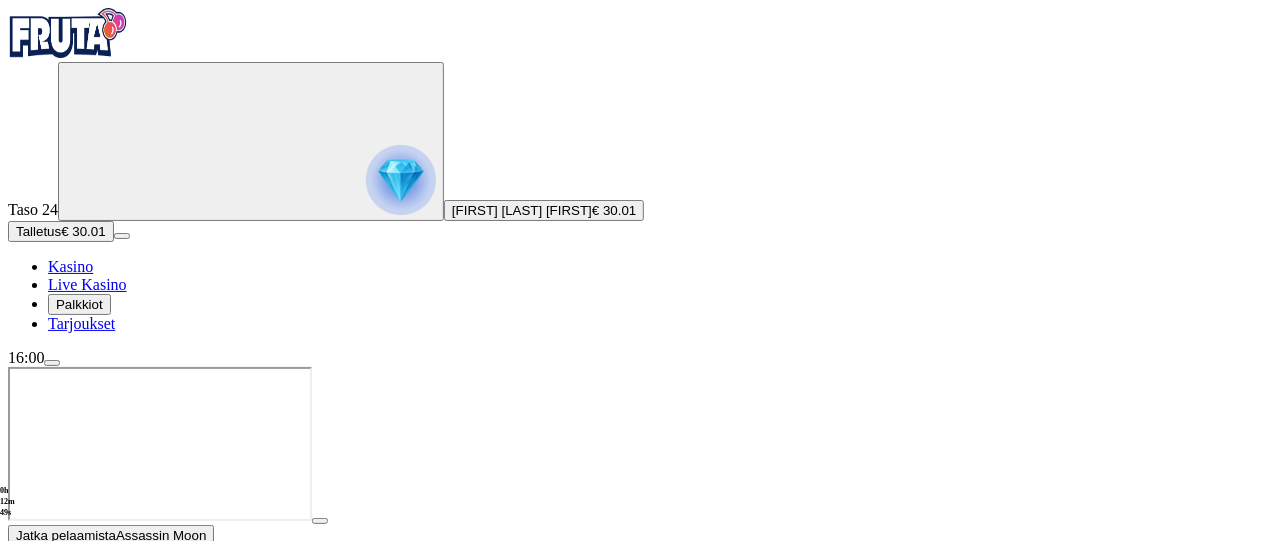 click at bounding box center (16, 560) 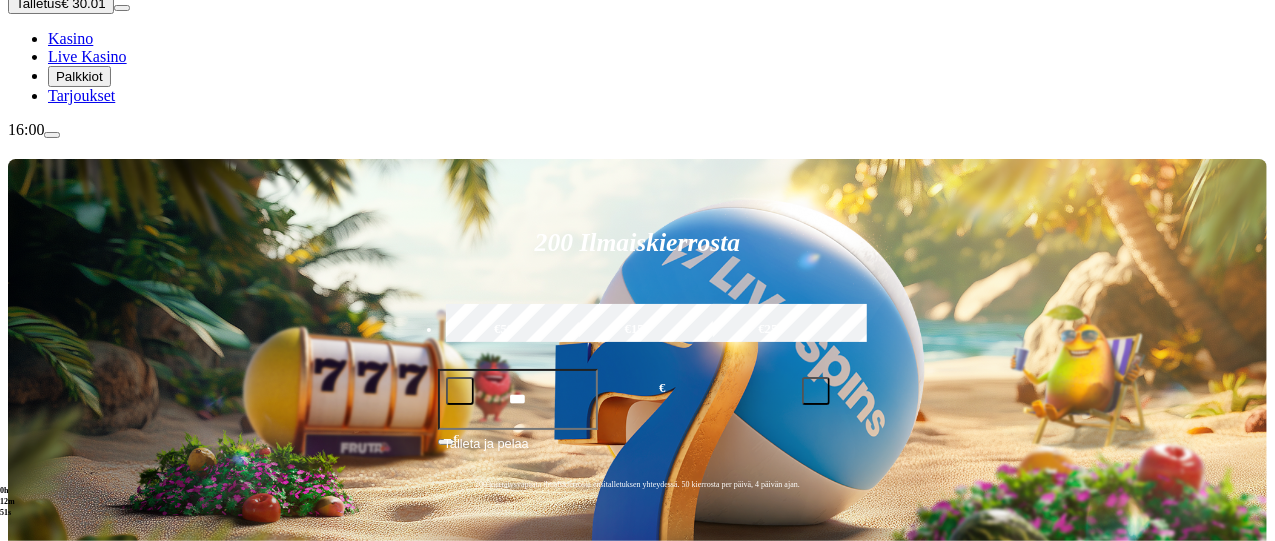scroll, scrollTop: 240, scrollLeft: 0, axis: vertical 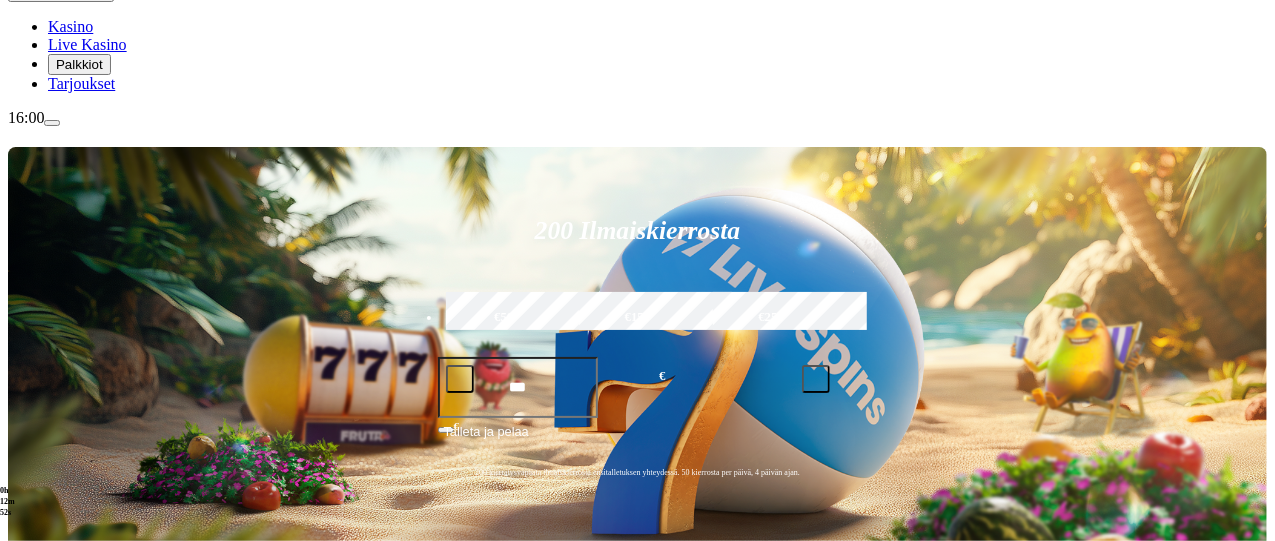 click on "Pelaa nyt" at bounding box center (77, 1353) 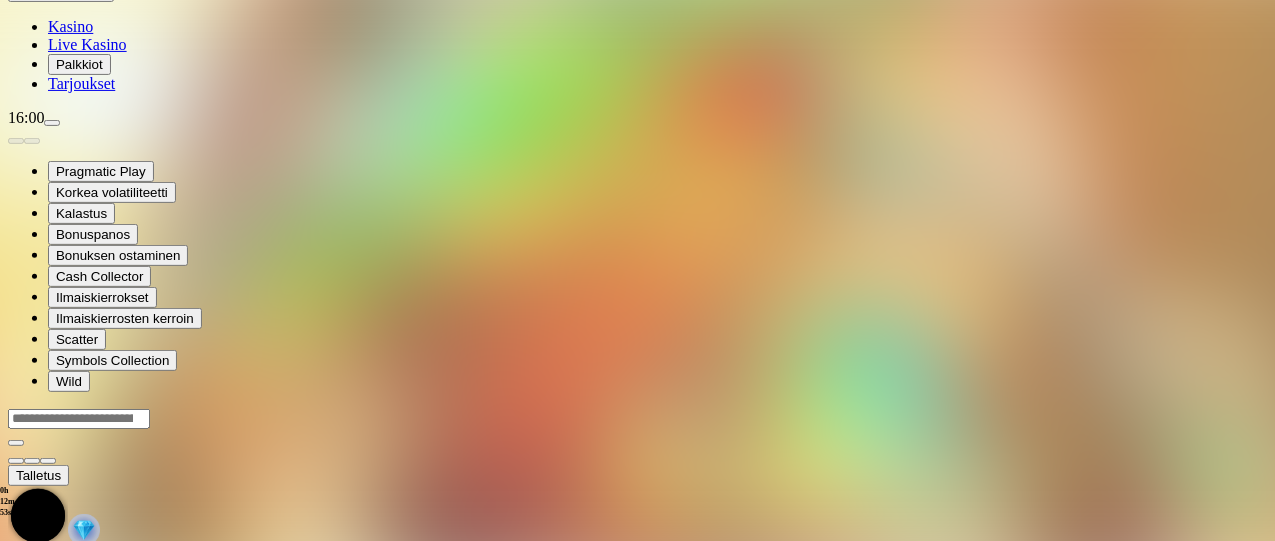 scroll, scrollTop: 0, scrollLeft: 0, axis: both 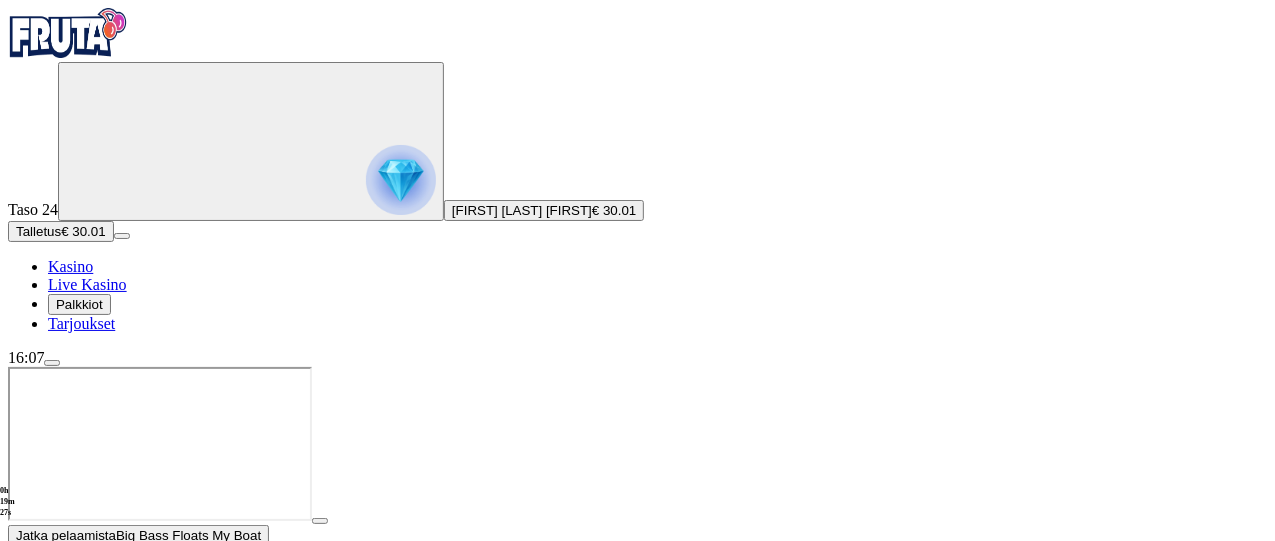 click at bounding box center [16, 560] 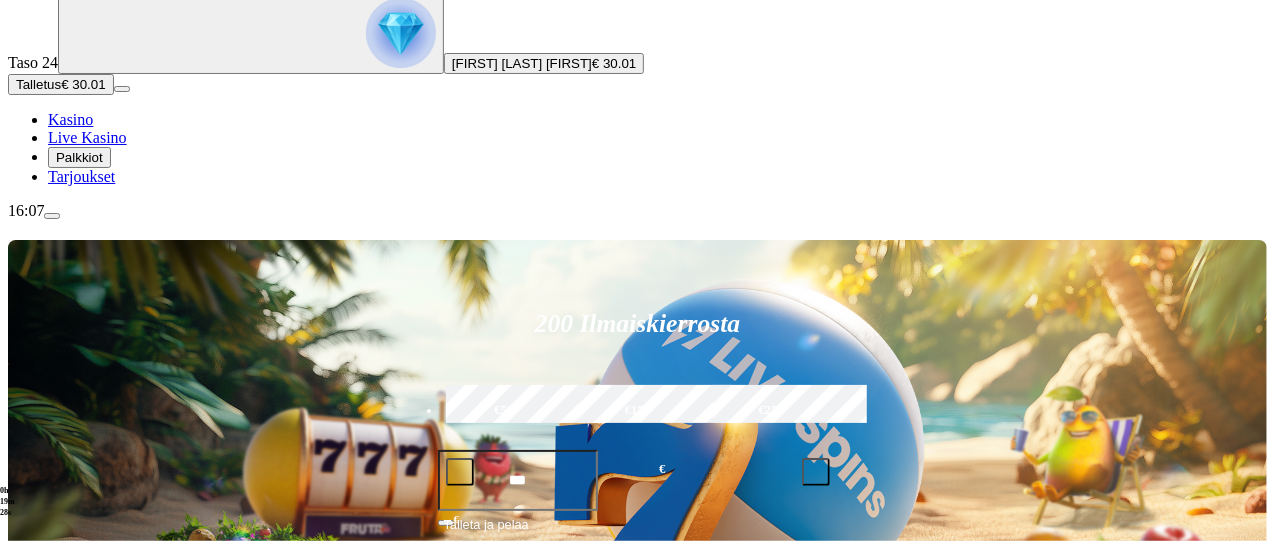 scroll, scrollTop: 208, scrollLeft: 0, axis: vertical 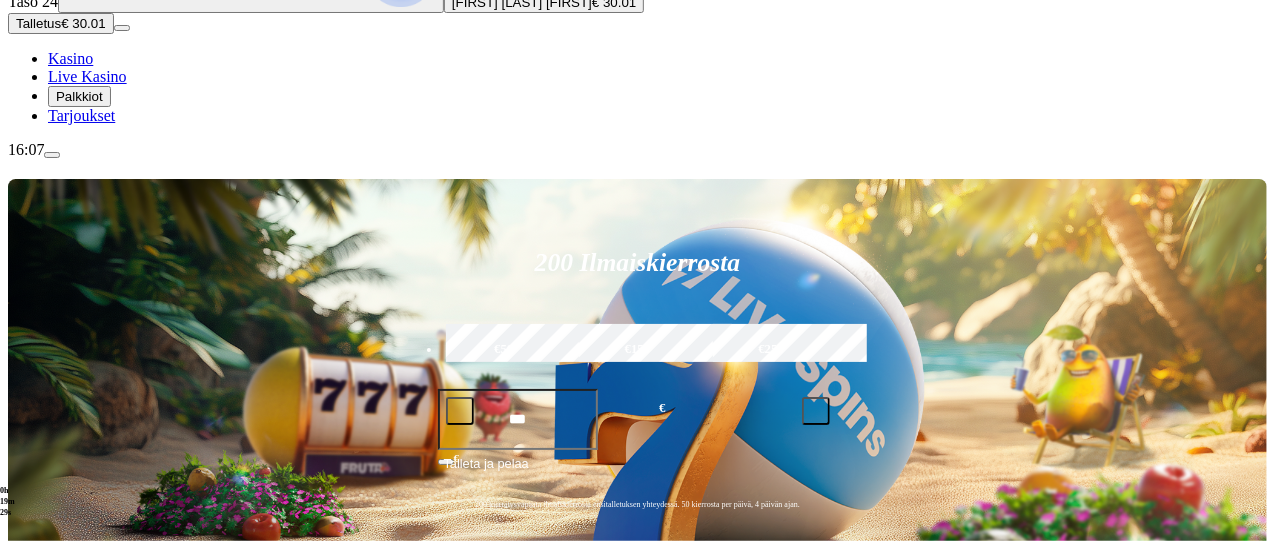 click at bounding box center [32, 862] 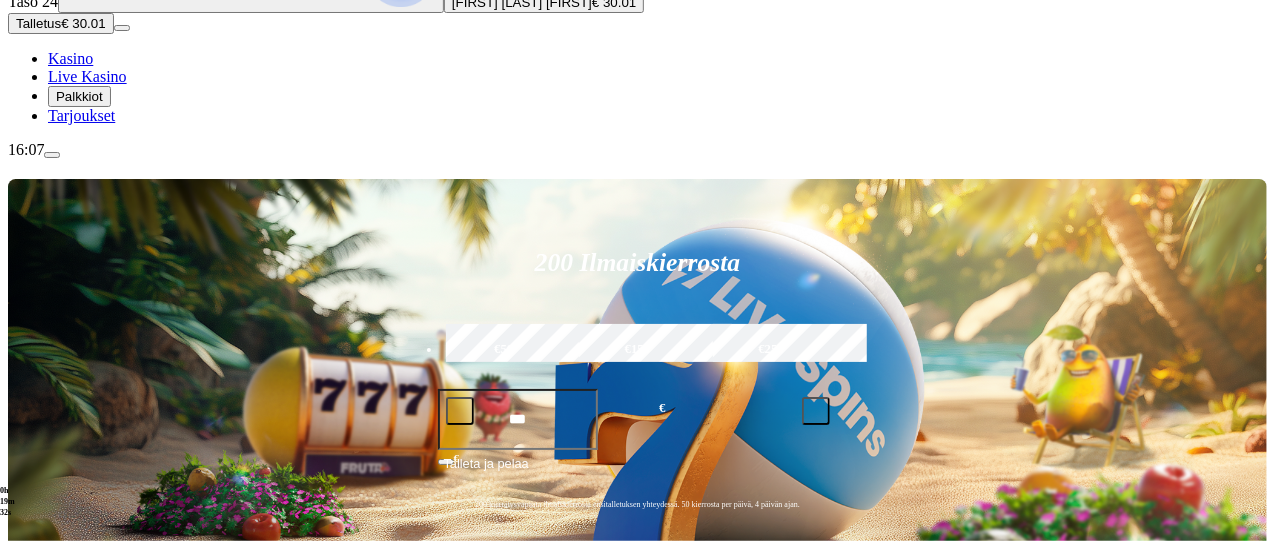 click at bounding box center (897, 690) 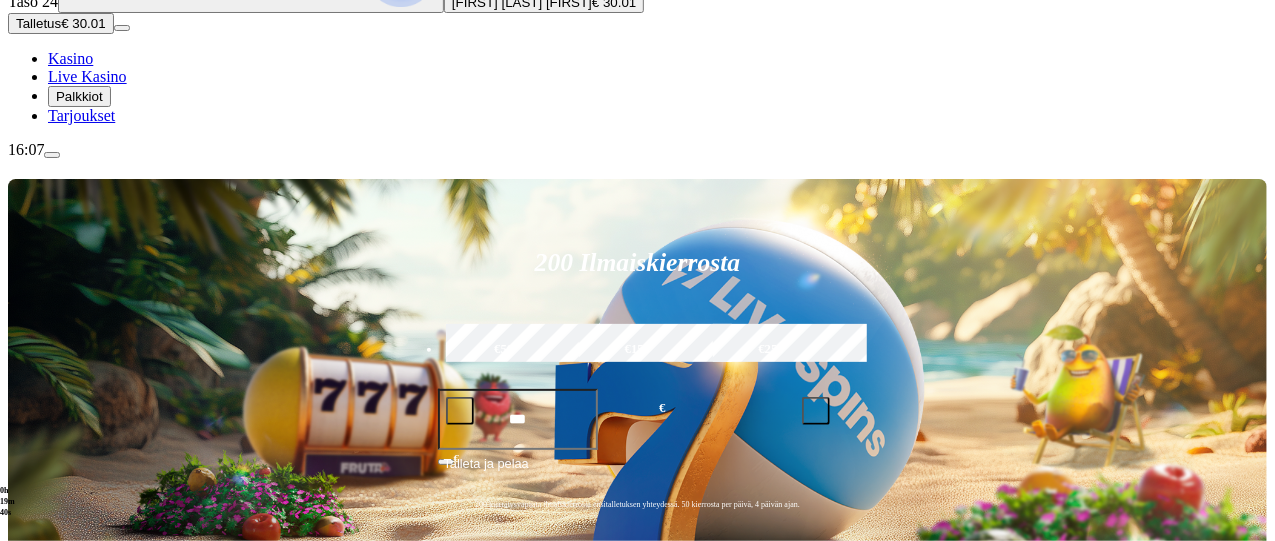 type on "******" 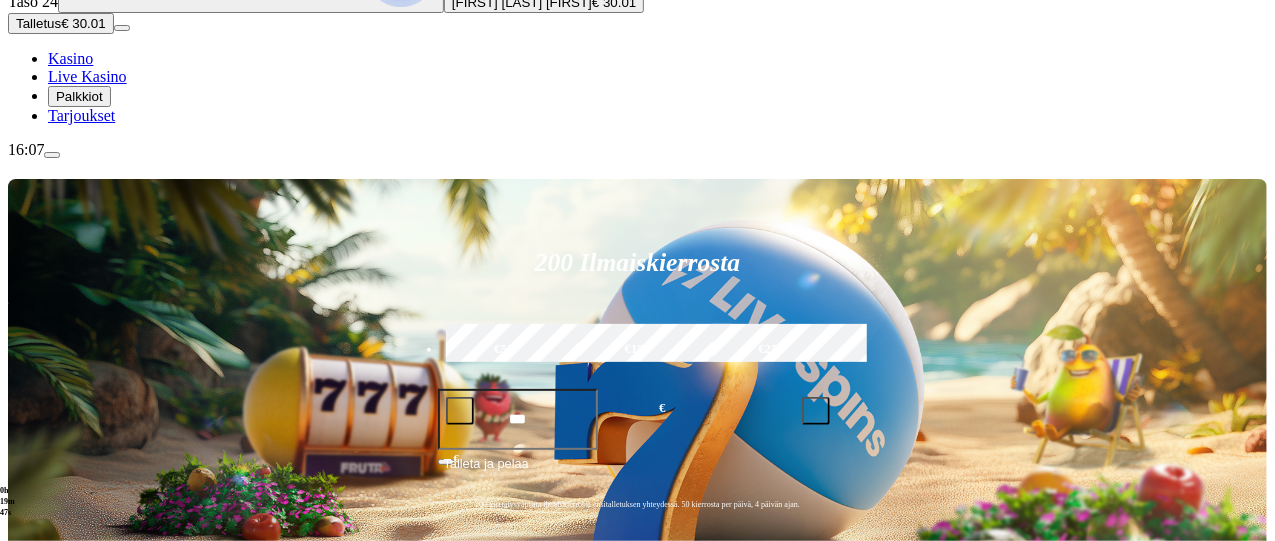 scroll, scrollTop: 1056, scrollLeft: 0, axis: vertical 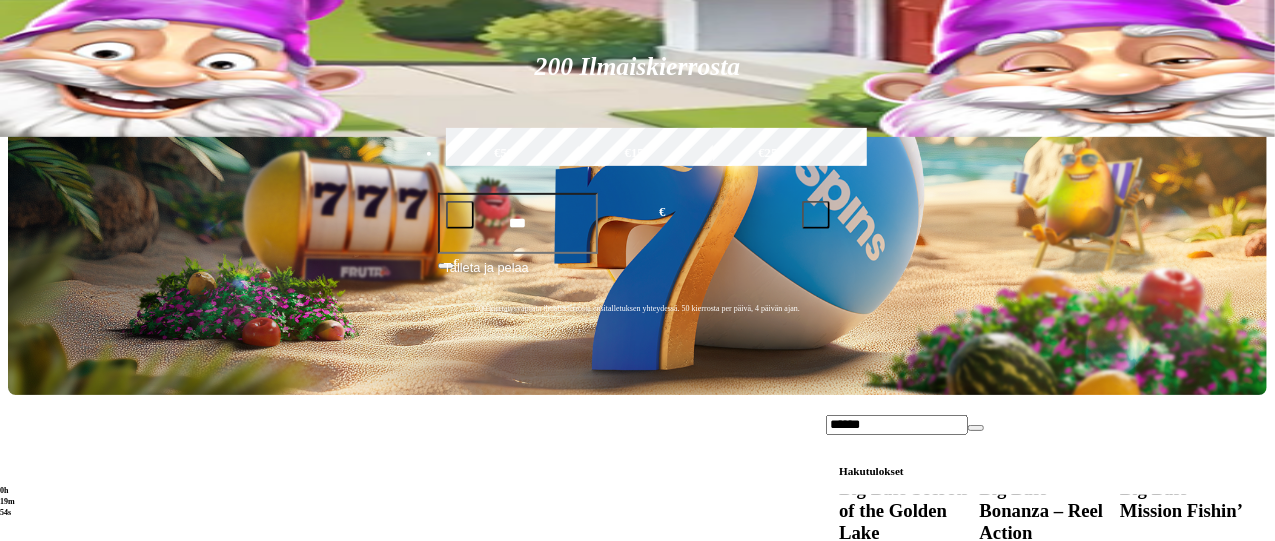 click on "Pelaa nyt" at bounding box center [1149, 753] 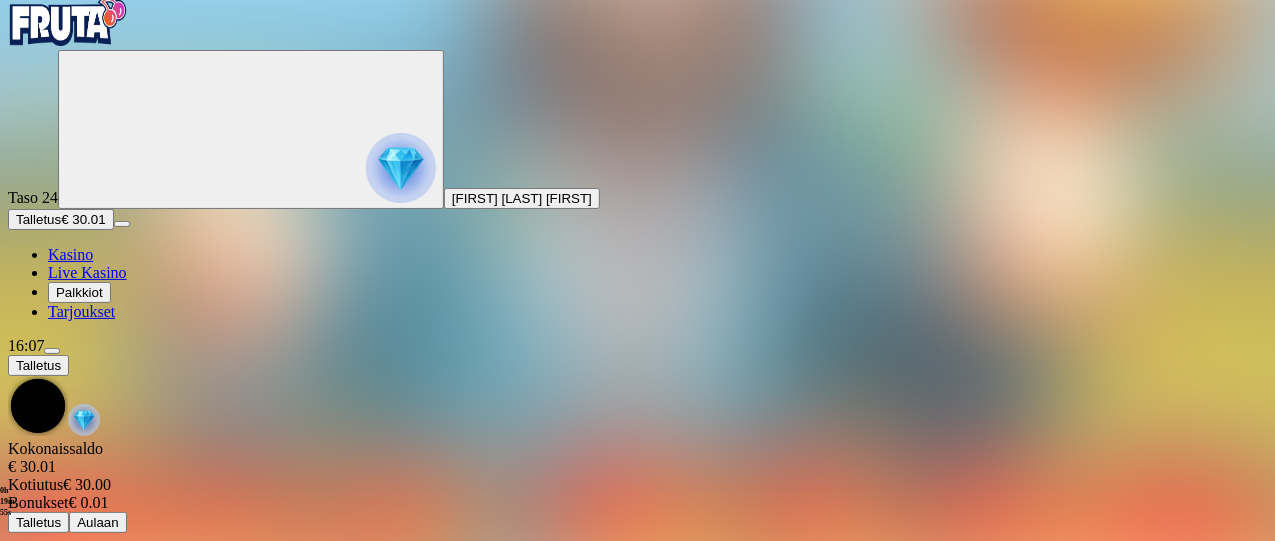 scroll, scrollTop: 0, scrollLeft: 0, axis: both 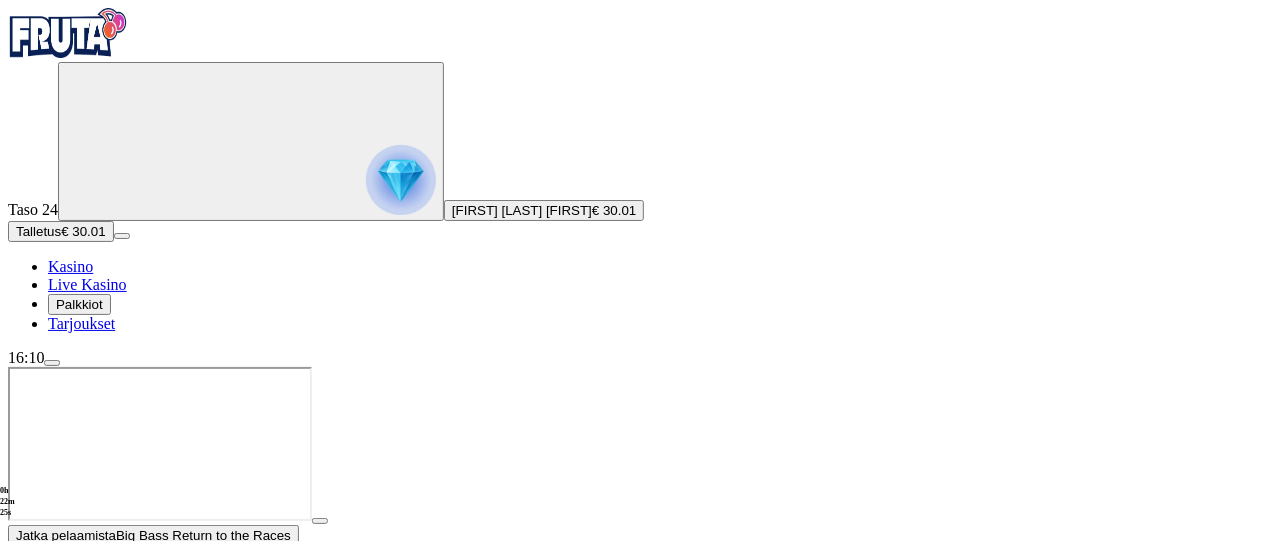 click at bounding box center [16, 560] 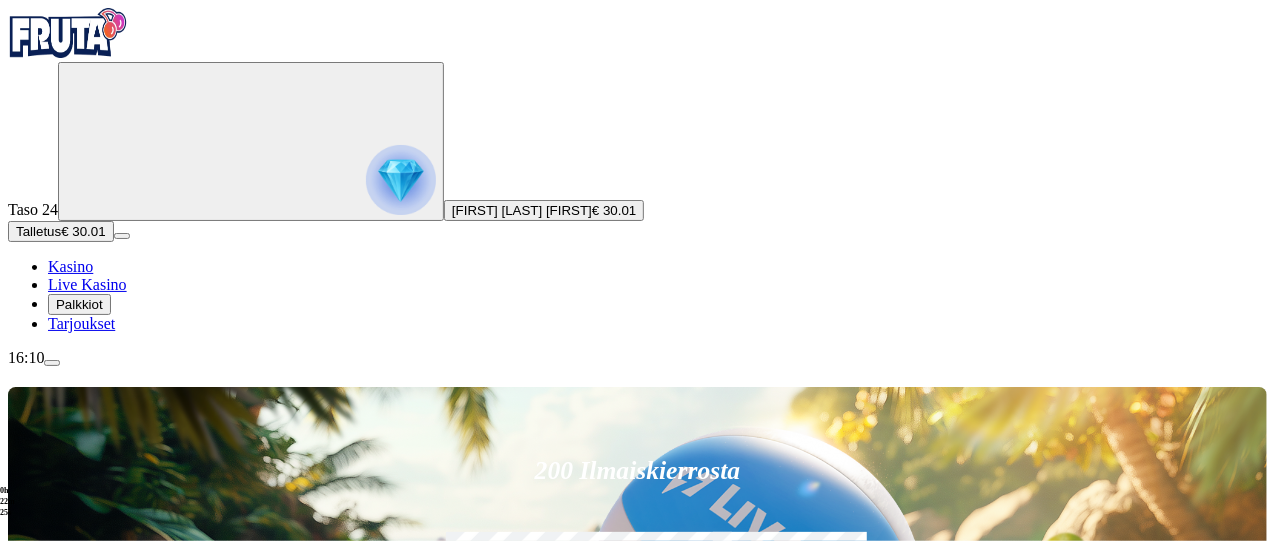 click on "Suositut Kolikkopelit Live Kasino Jackpotit Pöytäpelit Kaikki pelit" at bounding box center [637, 897] 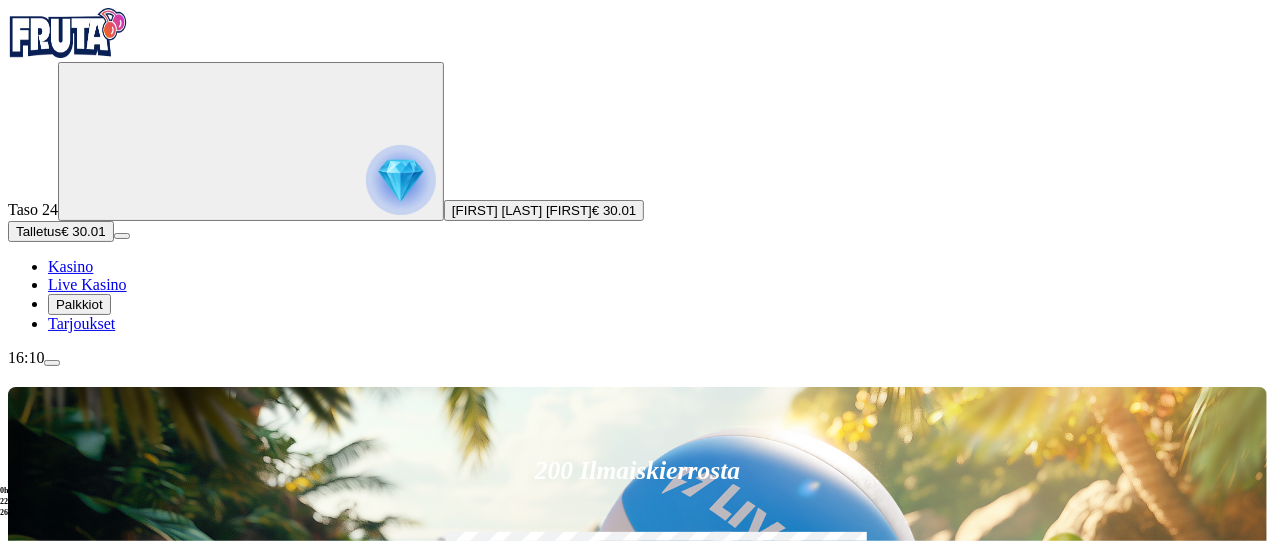 click at bounding box center [897, 898] 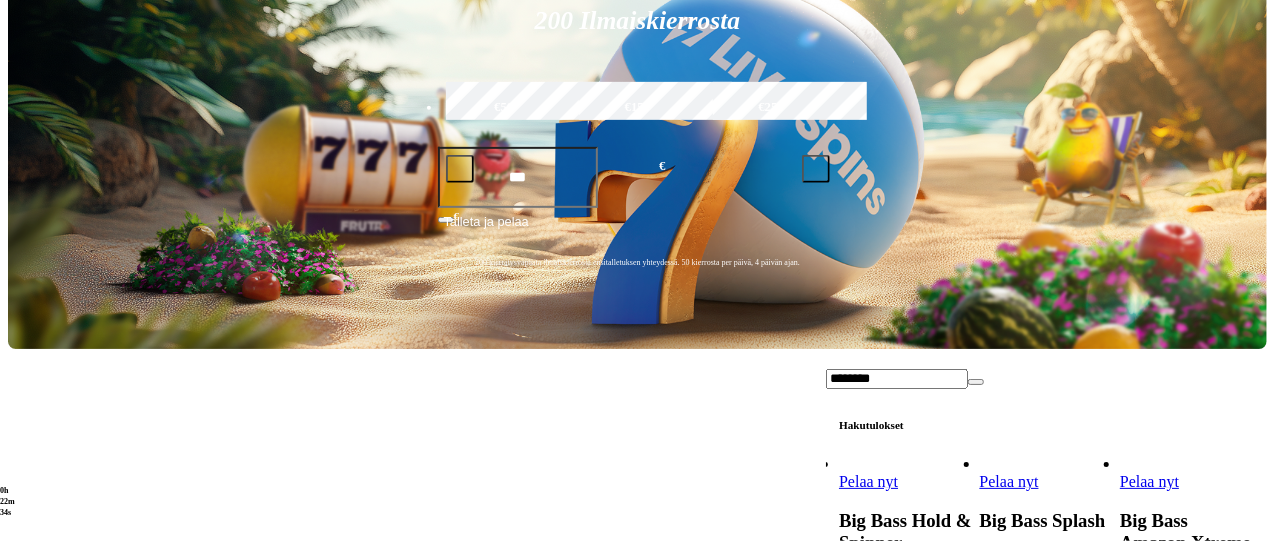scroll, scrollTop: 453, scrollLeft: 0, axis: vertical 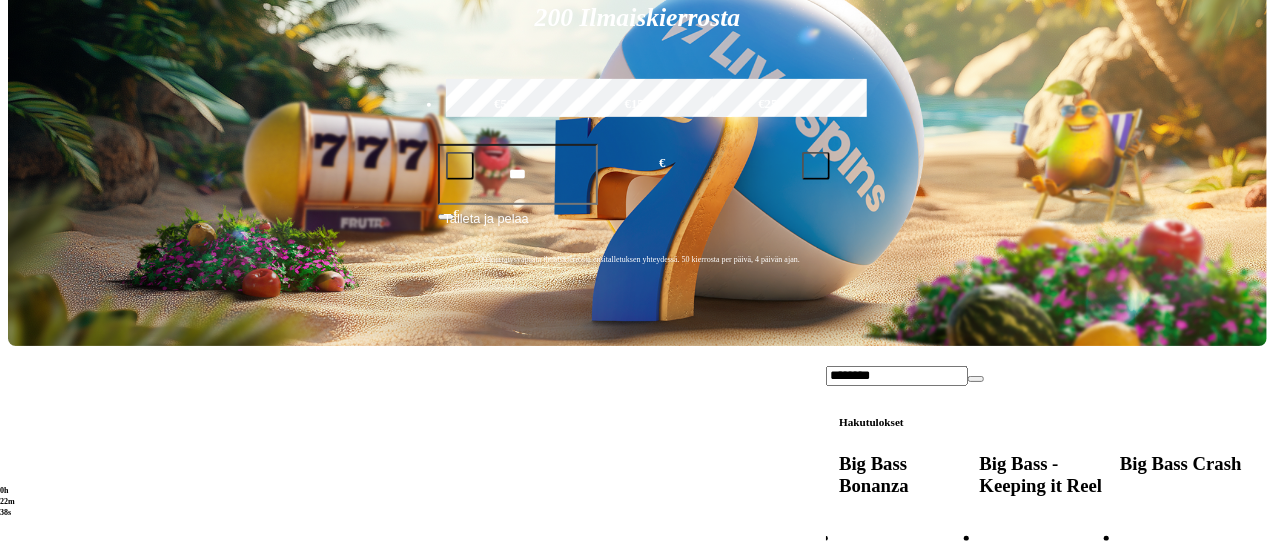 drag, startPoint x: 1202, startPoint y: 157, endPoint x: 1196, endPoint y: 173, distance: 17.088007 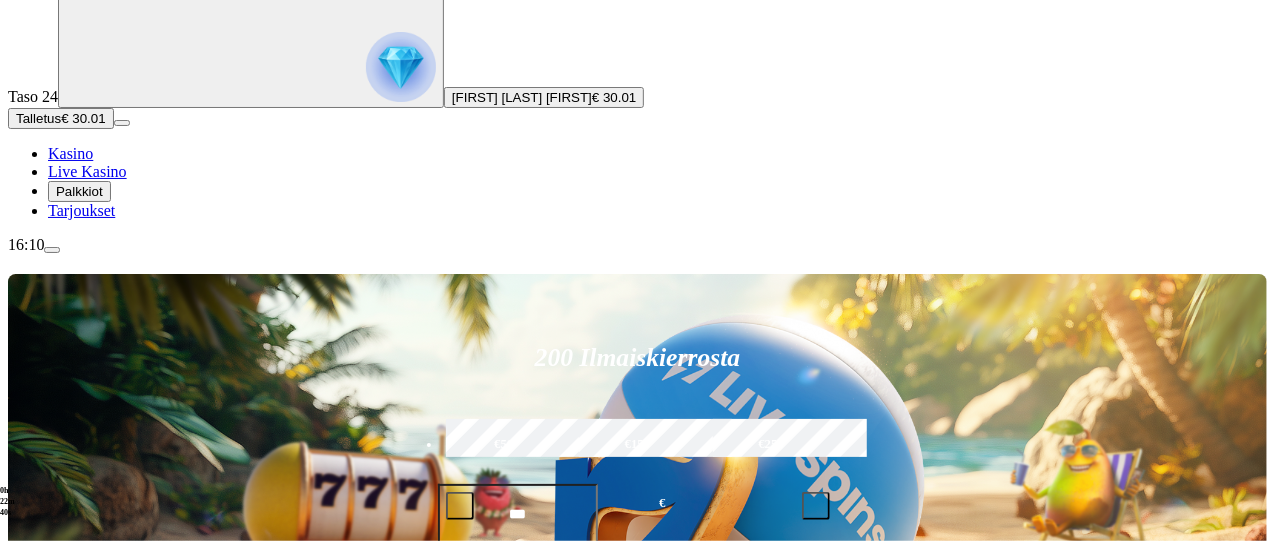 scroll, scrollTop: 152, scrollLeft: 0, axis: vertical 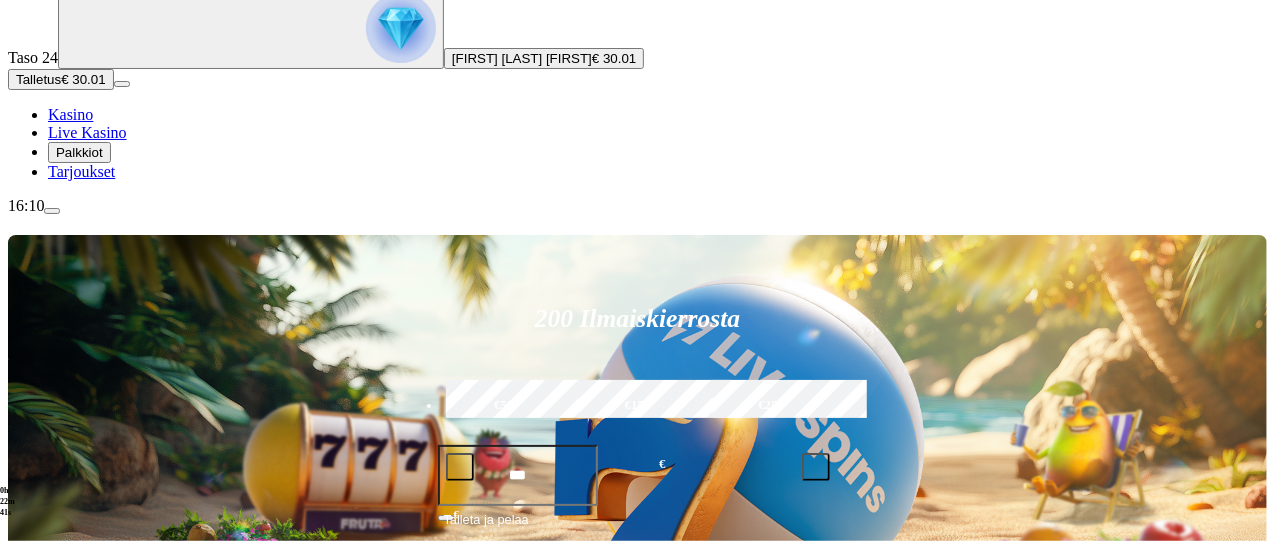 click on "********" at bounding box center (897, 746) 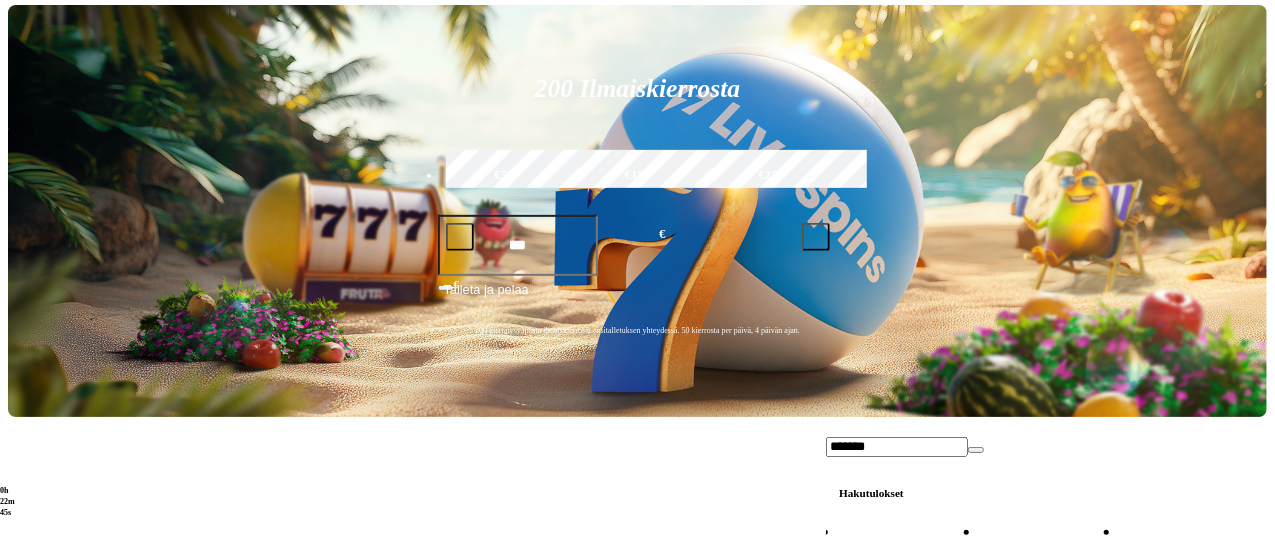 scroll, scrollTop: 390, scrollLeft: 0, axis: vertical 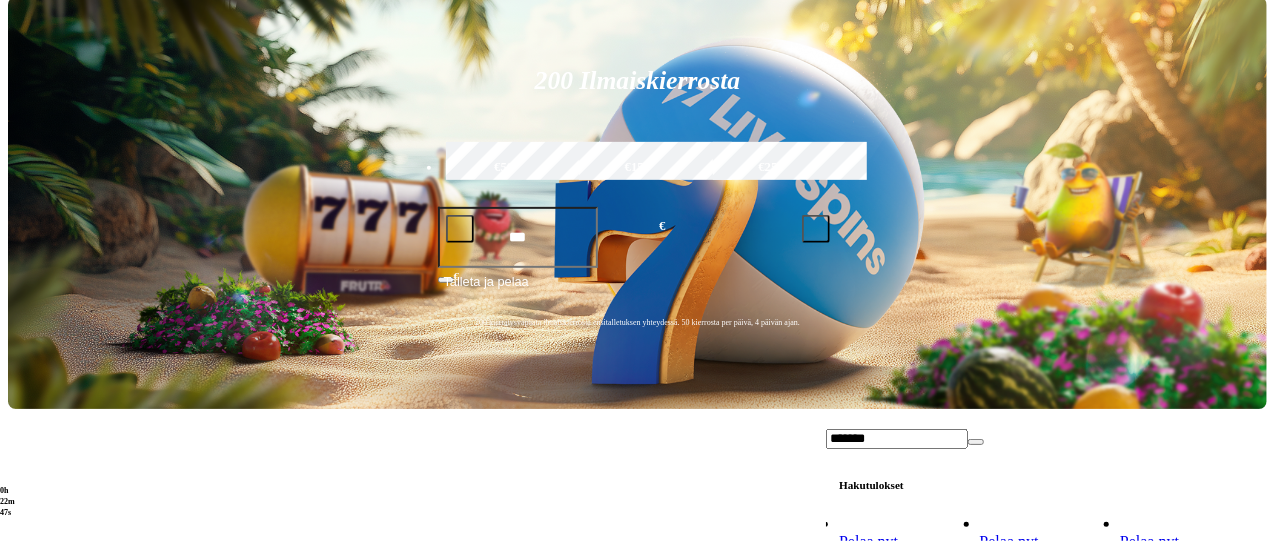 type on "*******" 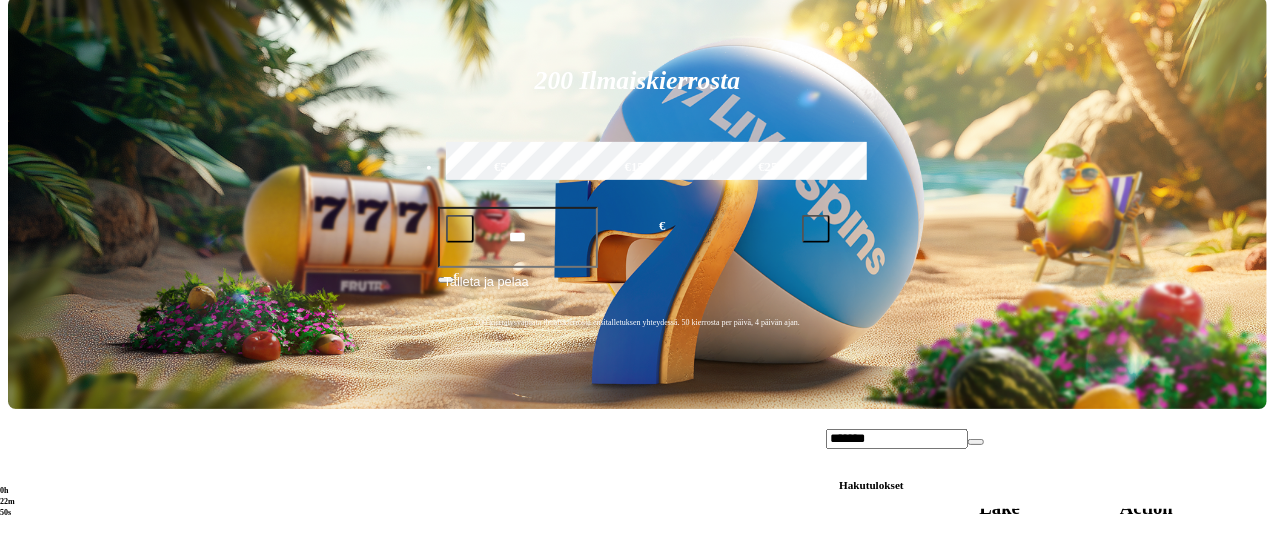 scroll, scrollTop: 692, scrollLeft: 0, axis: vertical 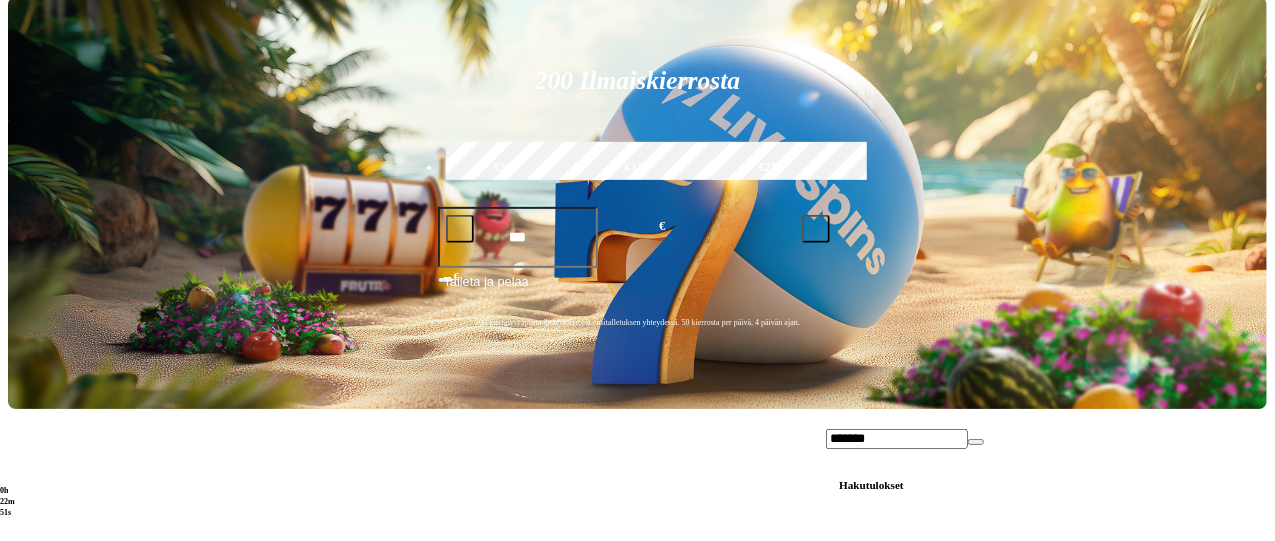 click on "Pelaa nyt" at bounding box center [1149, 719] 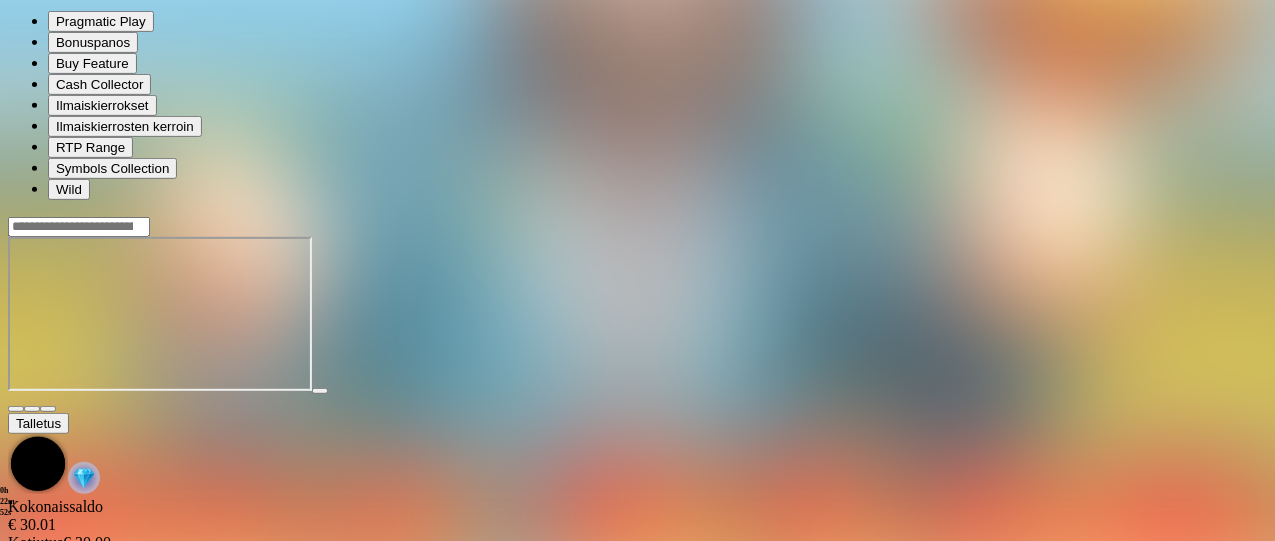 scroll, scrollTop: 0, scrollLeft: 0, axis: both 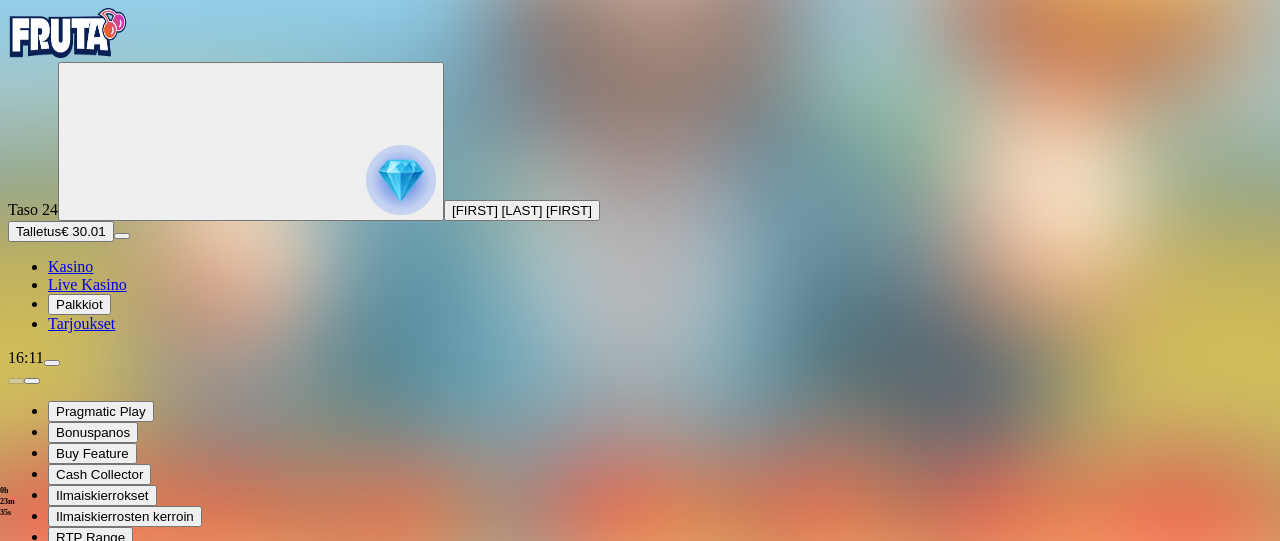 click at bounding box center [48, 799] 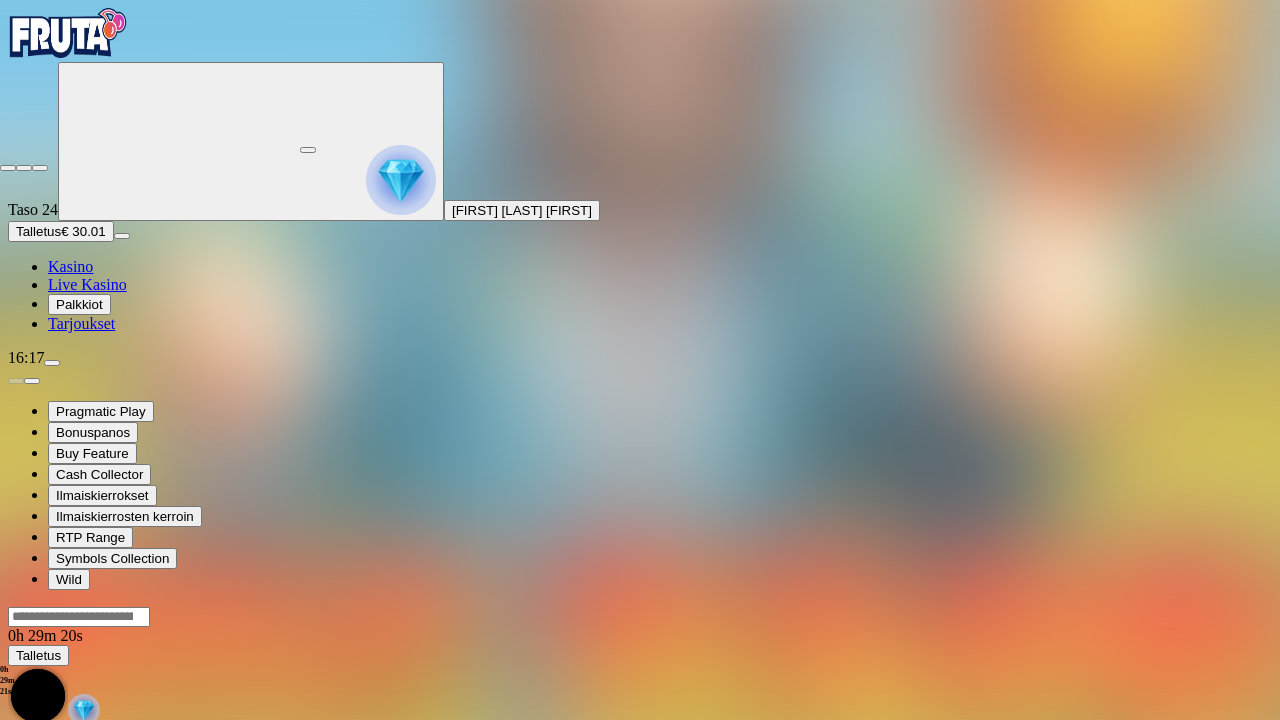 click at bounding box center (40, 168) 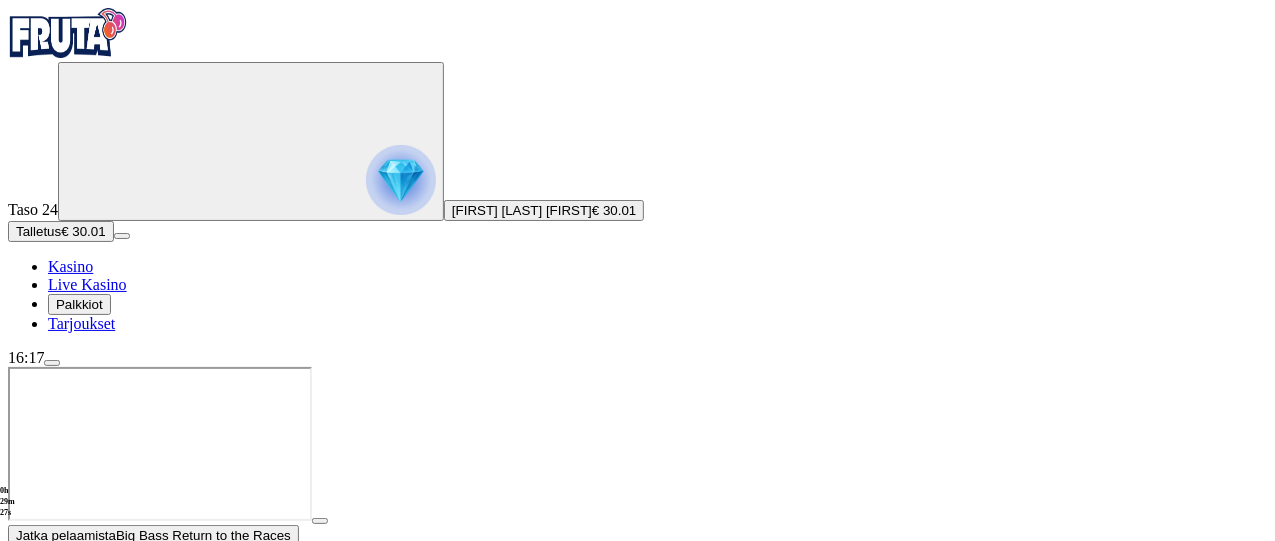 click at bounding box center [16, 560] 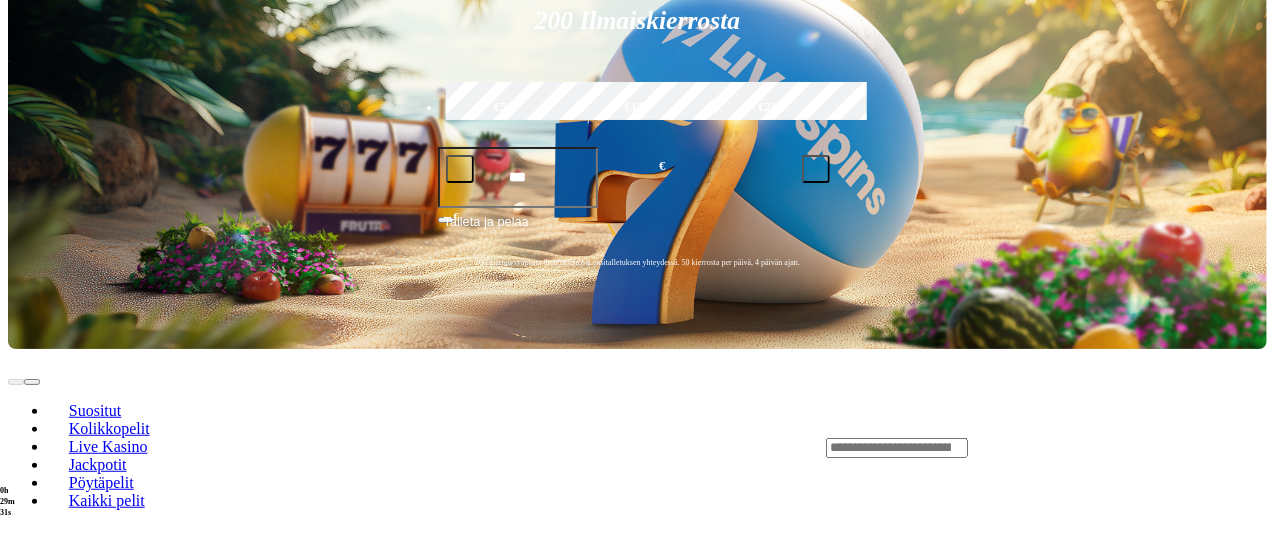 scroll, scrollTop: 455, scrollLeft: 0, axis: vertical 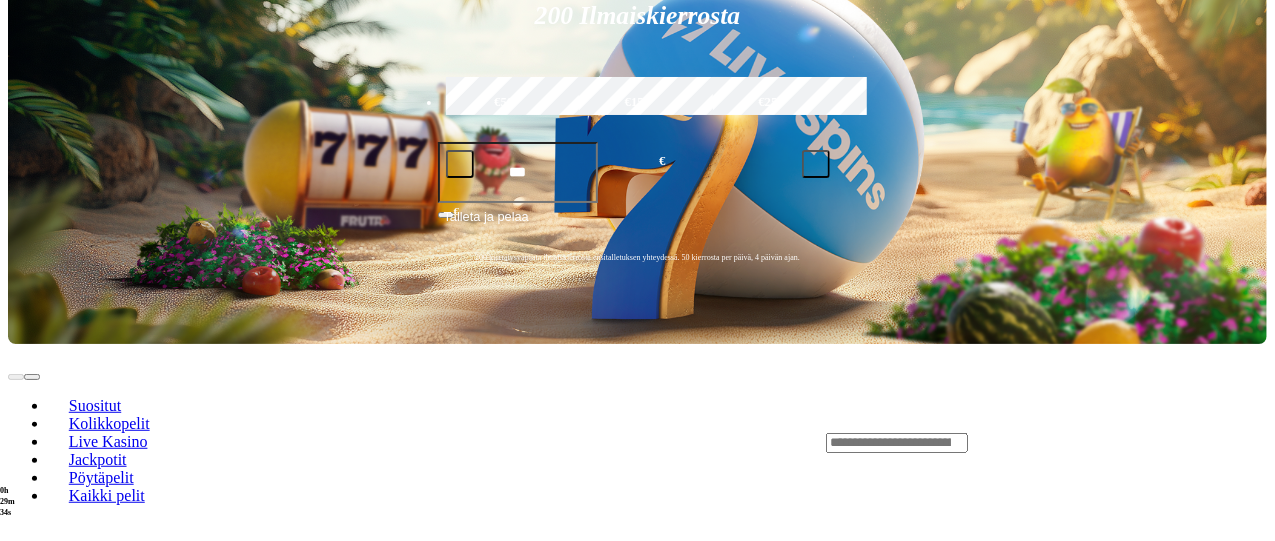 click at bounding box center (32, 1580) 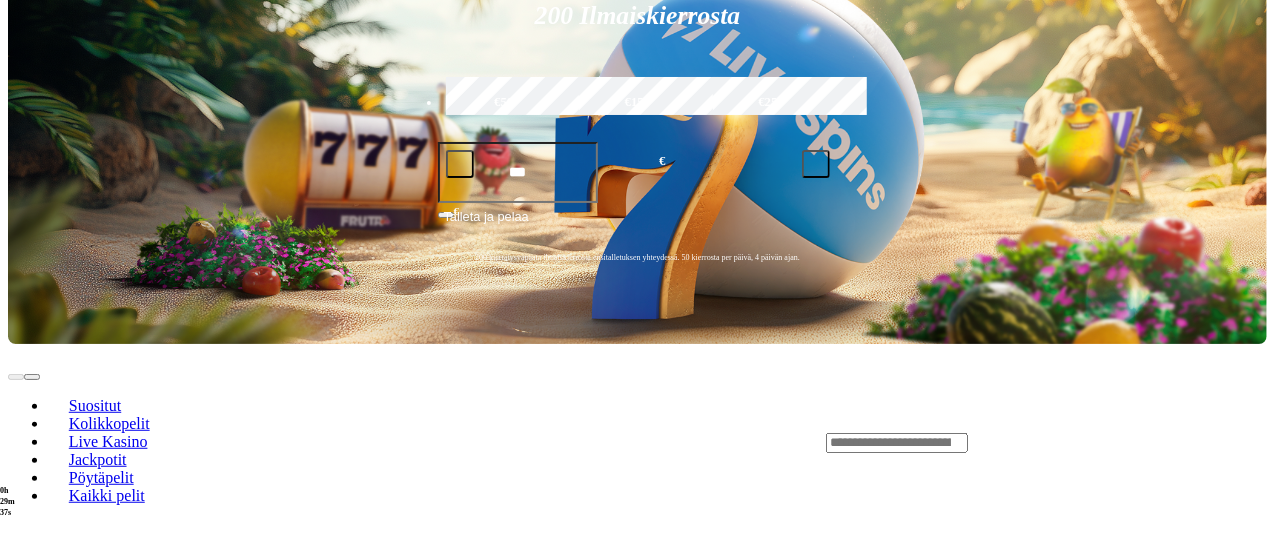 click at bounding box center [32, 615] 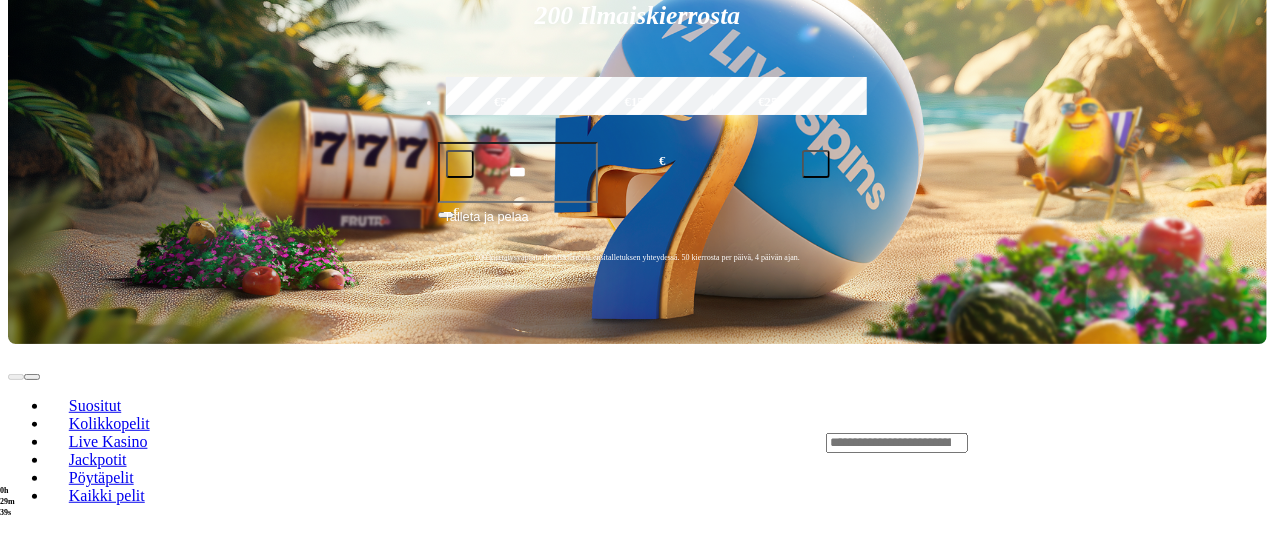 click on "Pelaa nyt" at bounding box center (-369, 1424) 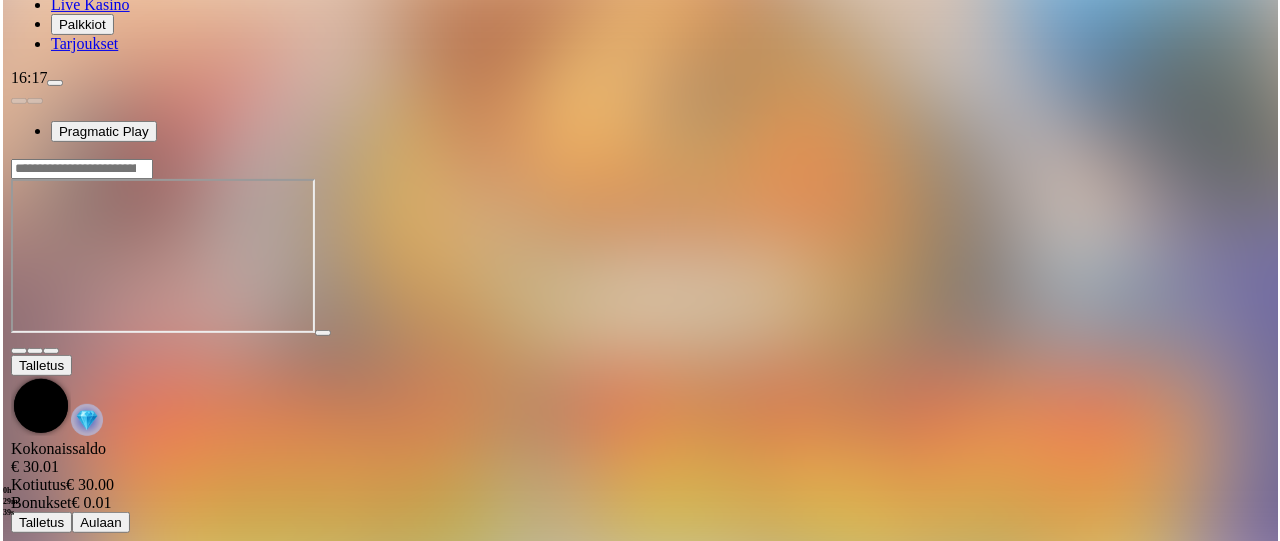 scroll, scrollTop: 0, scrollLeft: 0, axis: both 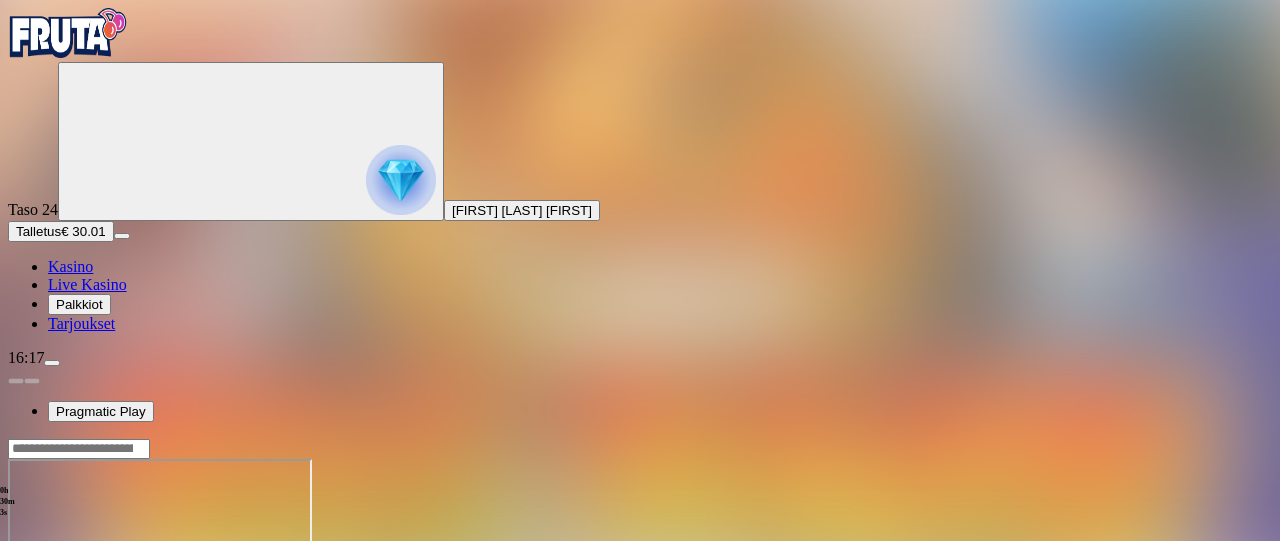 click at bounding box center (640, 626) 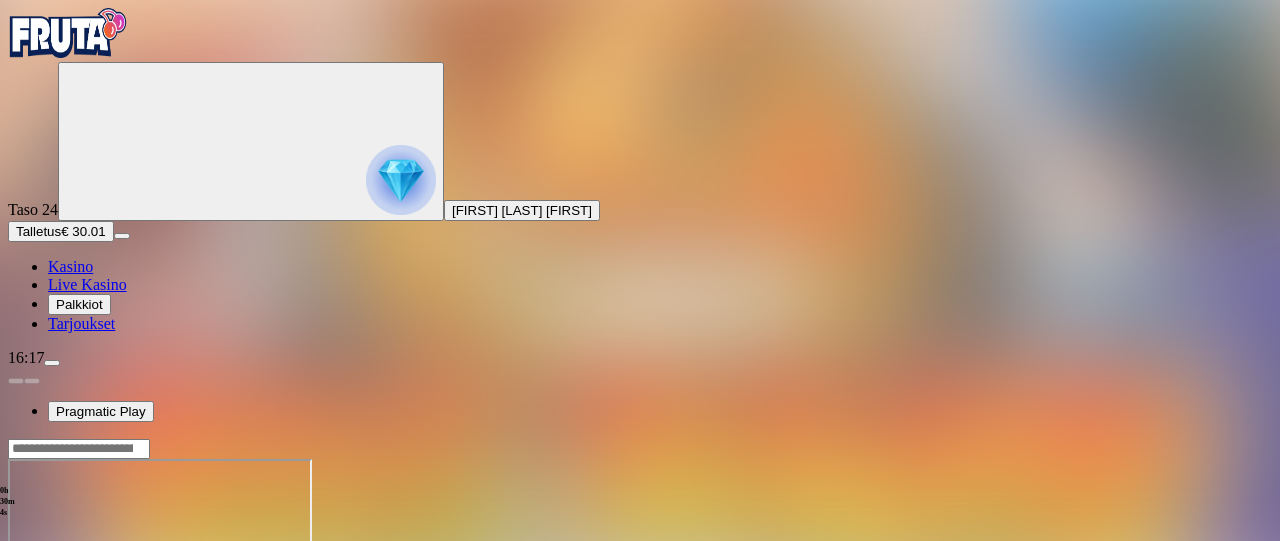 click at bounding box center [48, 631] 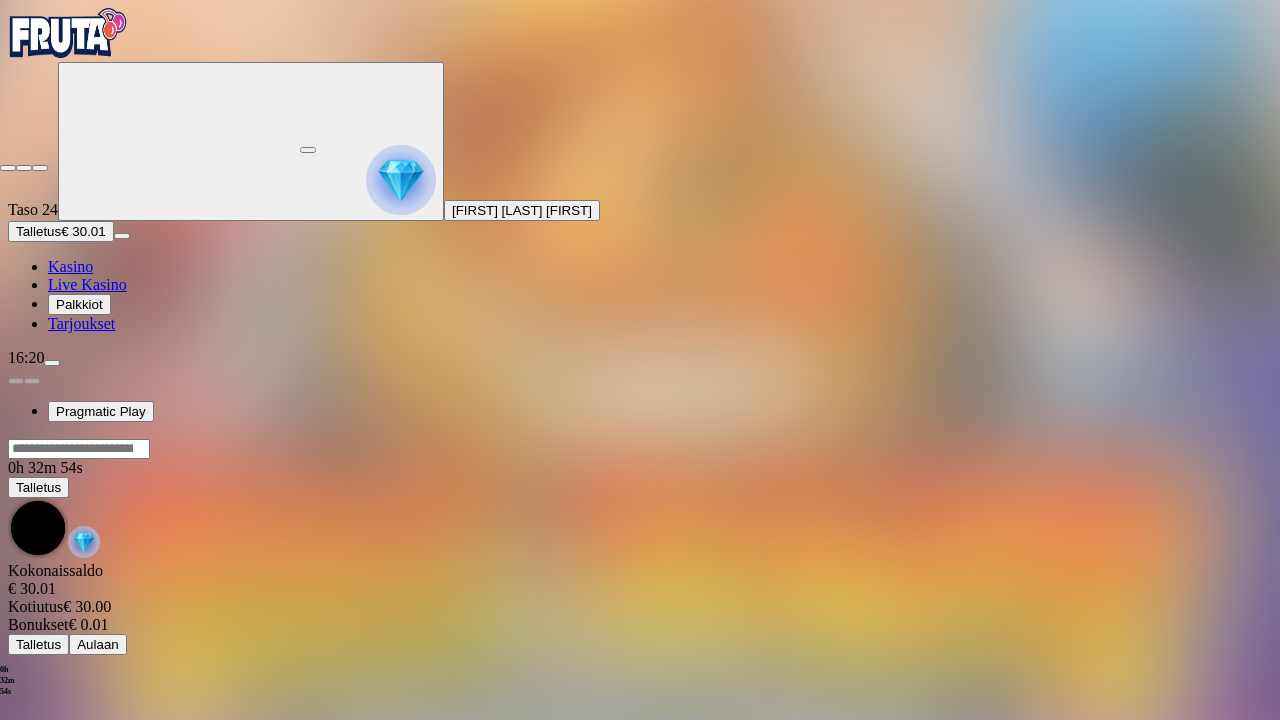 click at bounding box center [40, 168] 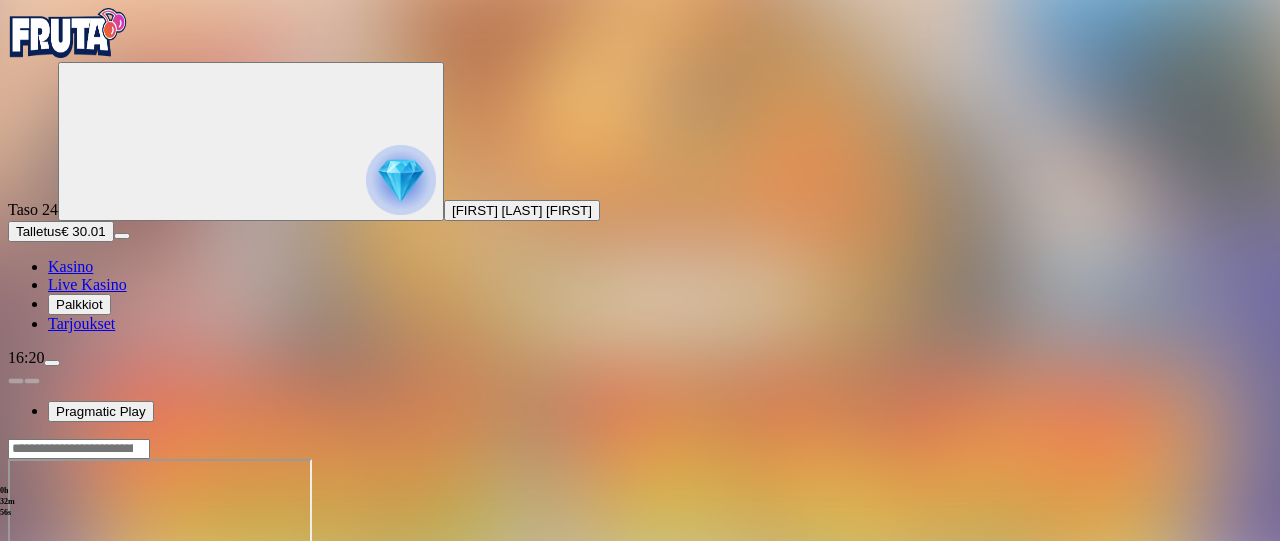 click at bounding box center [401, 180] 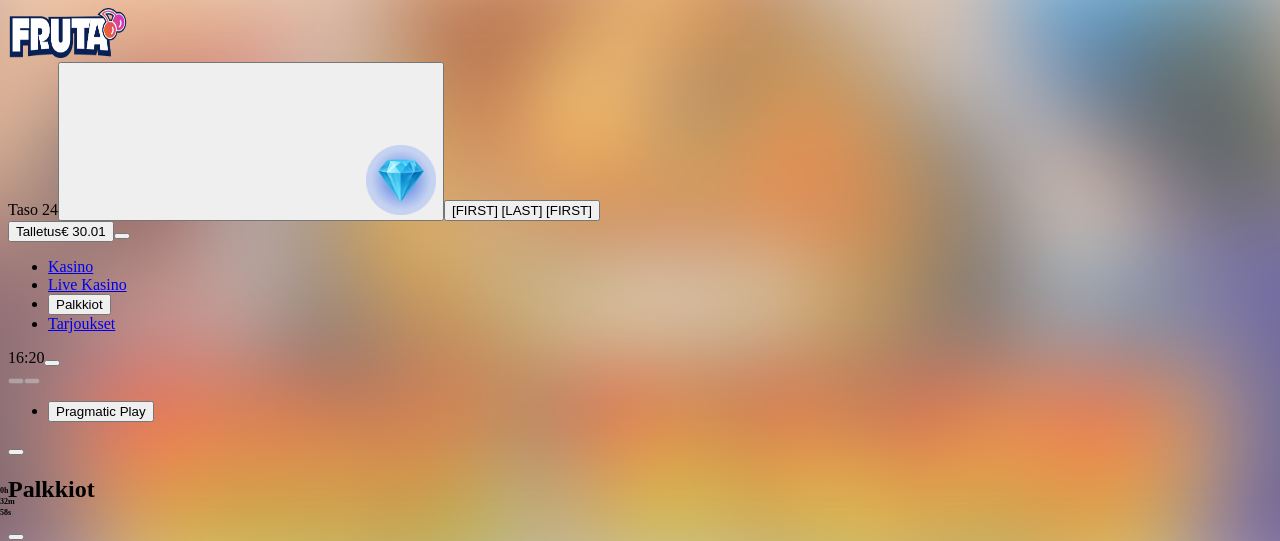 click at bounding box center (88, 780) 